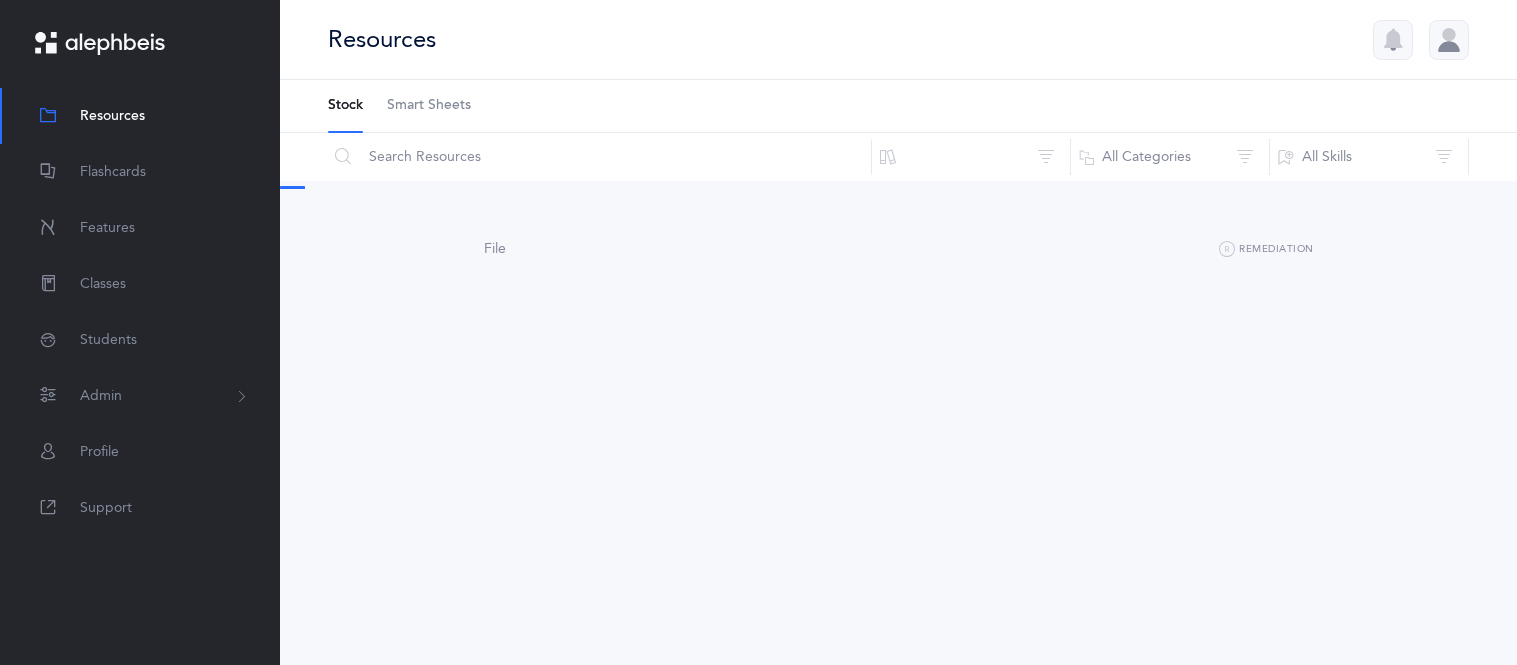 scroll, scrollTop: 0, scrollLeft: 0, axis: both 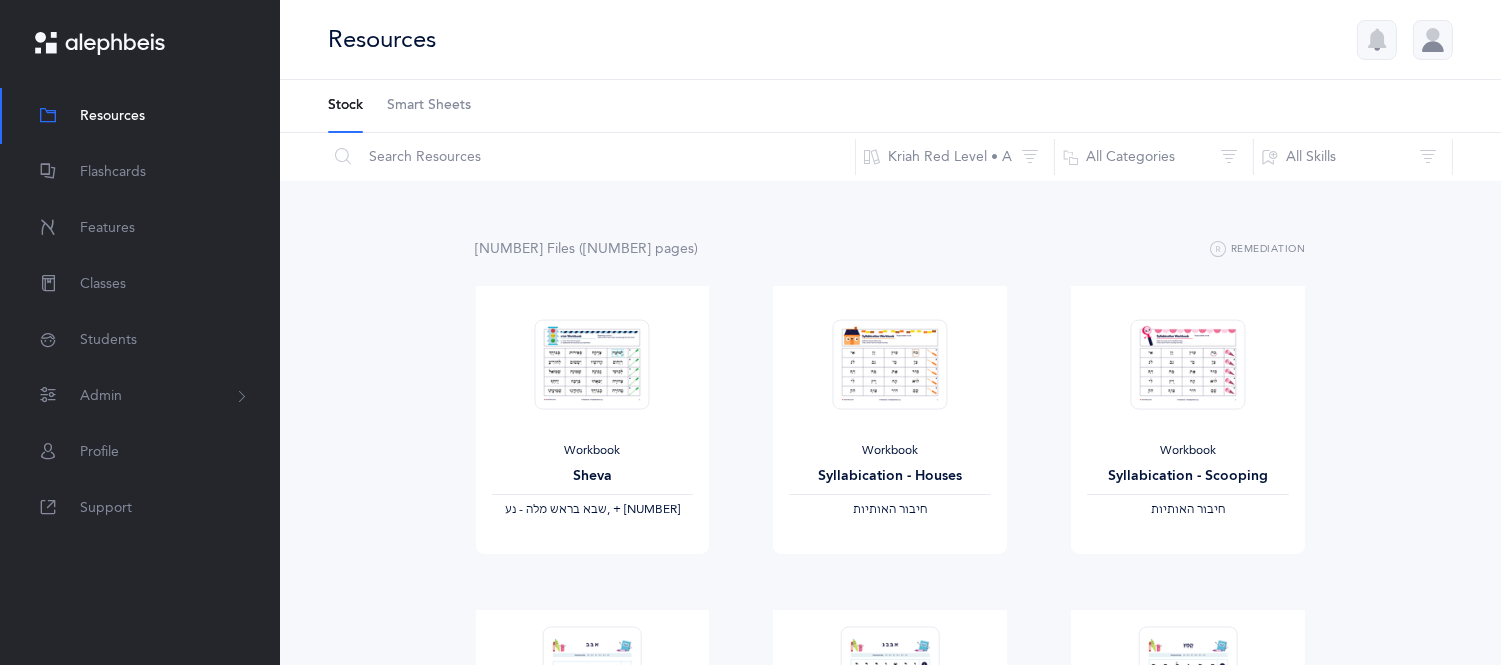 click on "Smart Sheets" at bounding box center [429, 106] 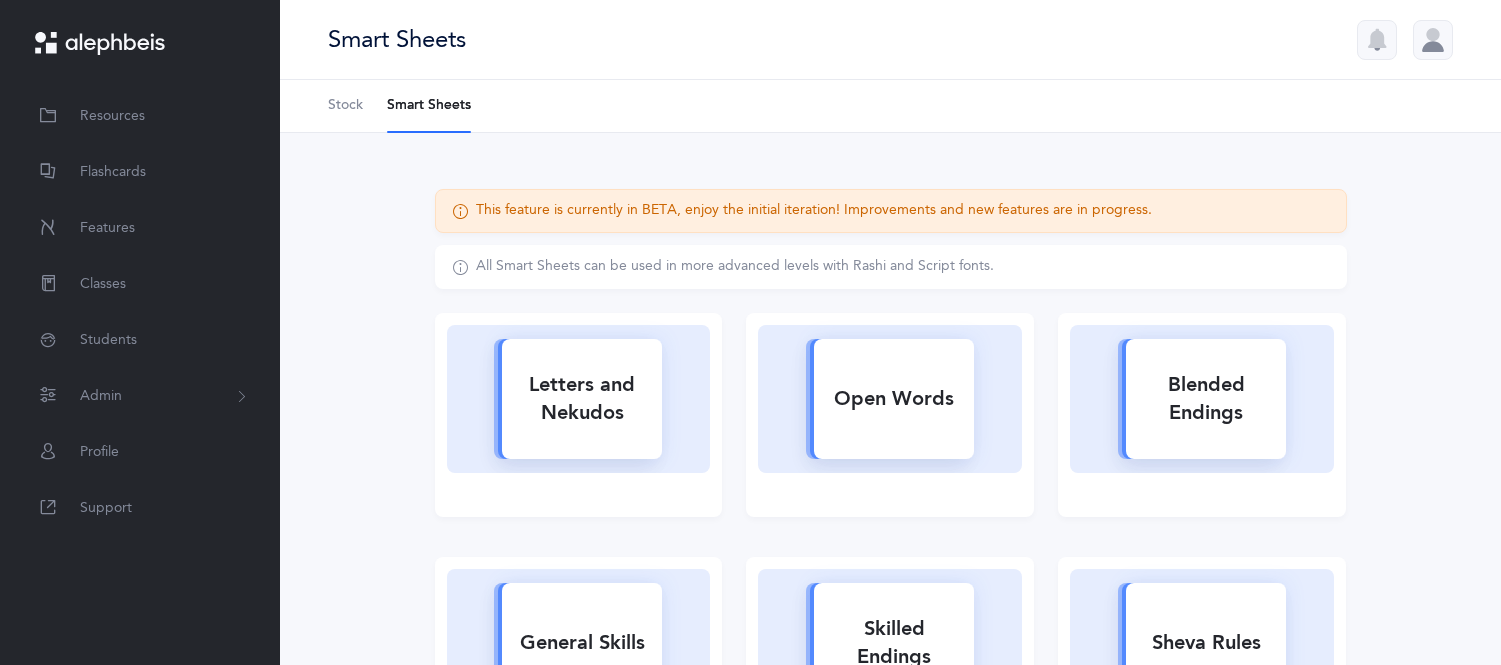 scroll, scrollTop: 0, scrollLeft: 0, axis: both 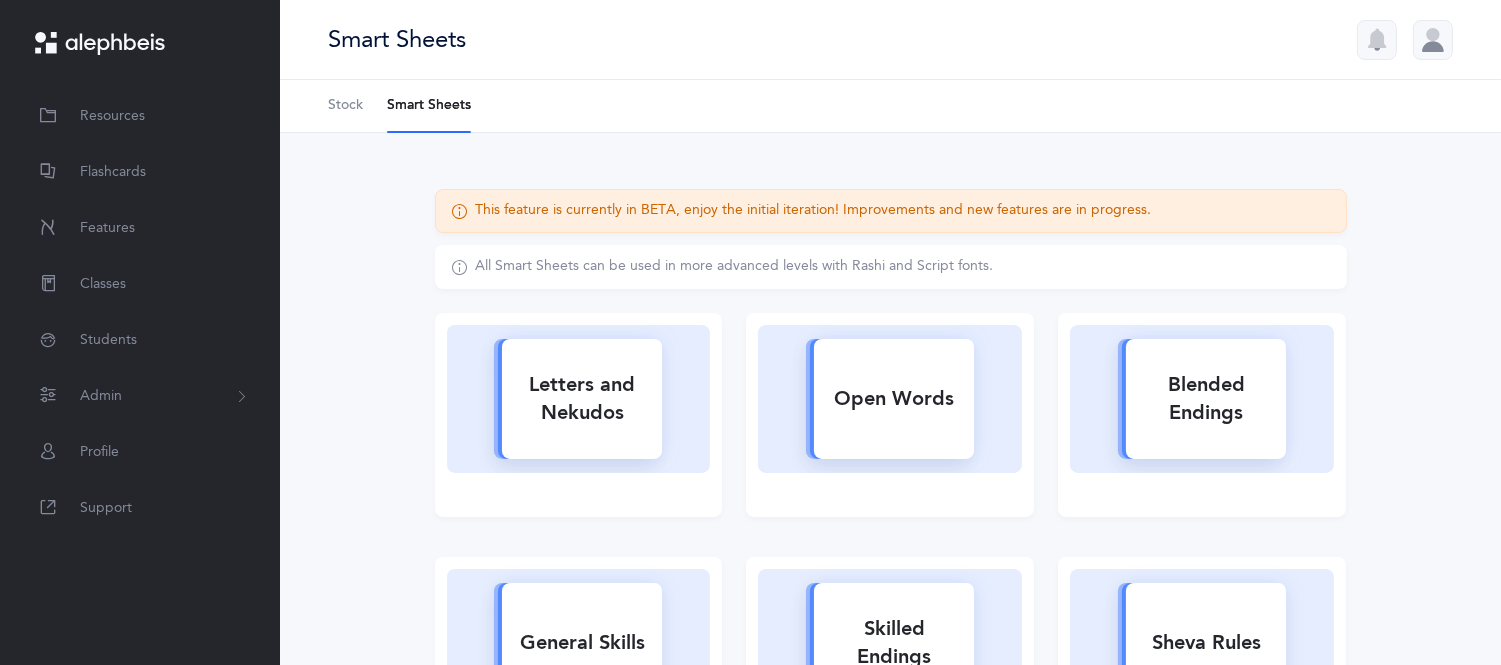 click on "This feature is currently in BETA, enjoy the initial iteration!
Improvements and new features are in progress.
All Smart Sheets
can be used in more advanced levels with Rashi and Script fonts.
Letters and Nekudos
Open Words
Blended Endings
General Skills
Skilled Endings
Sheva Rules
Kamatz Gadol and Katan
All Skills" at bounding box center [890, 629] 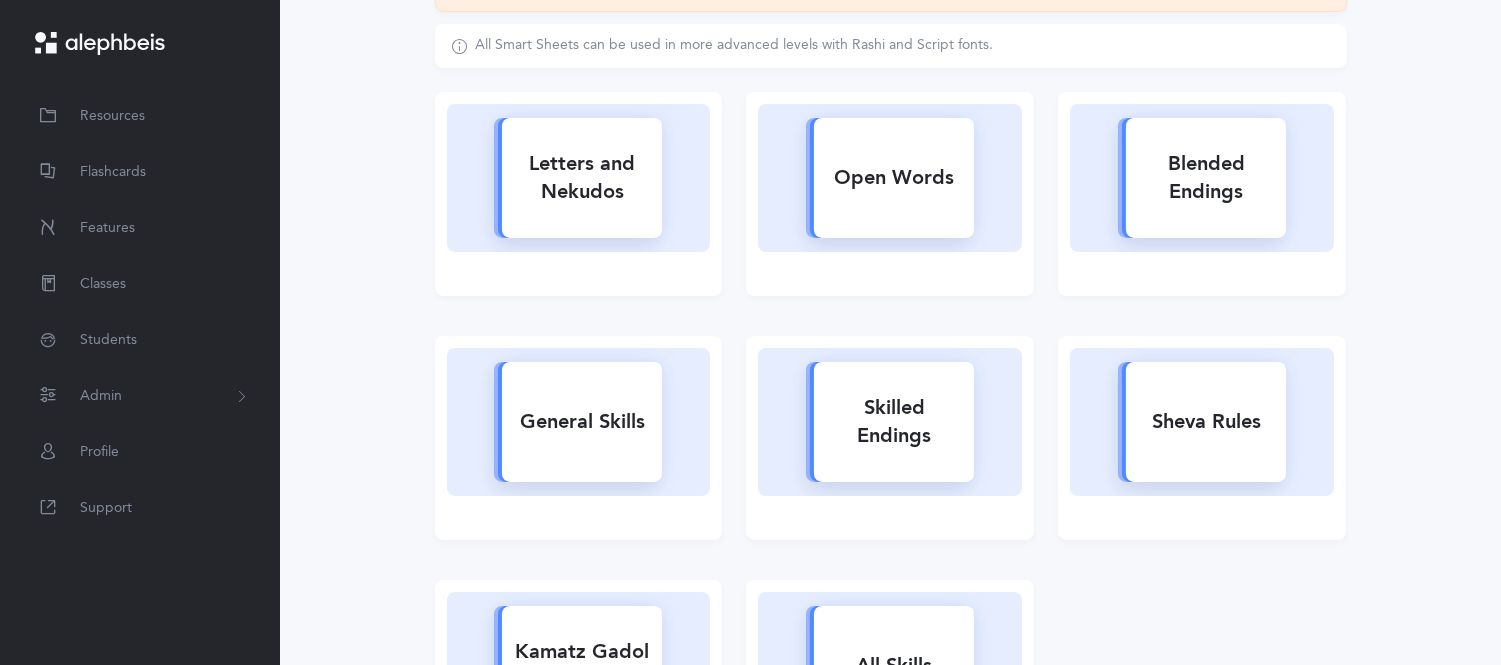 scroll, scrollTop: 222, scrollLeft: 0, axis: vertical 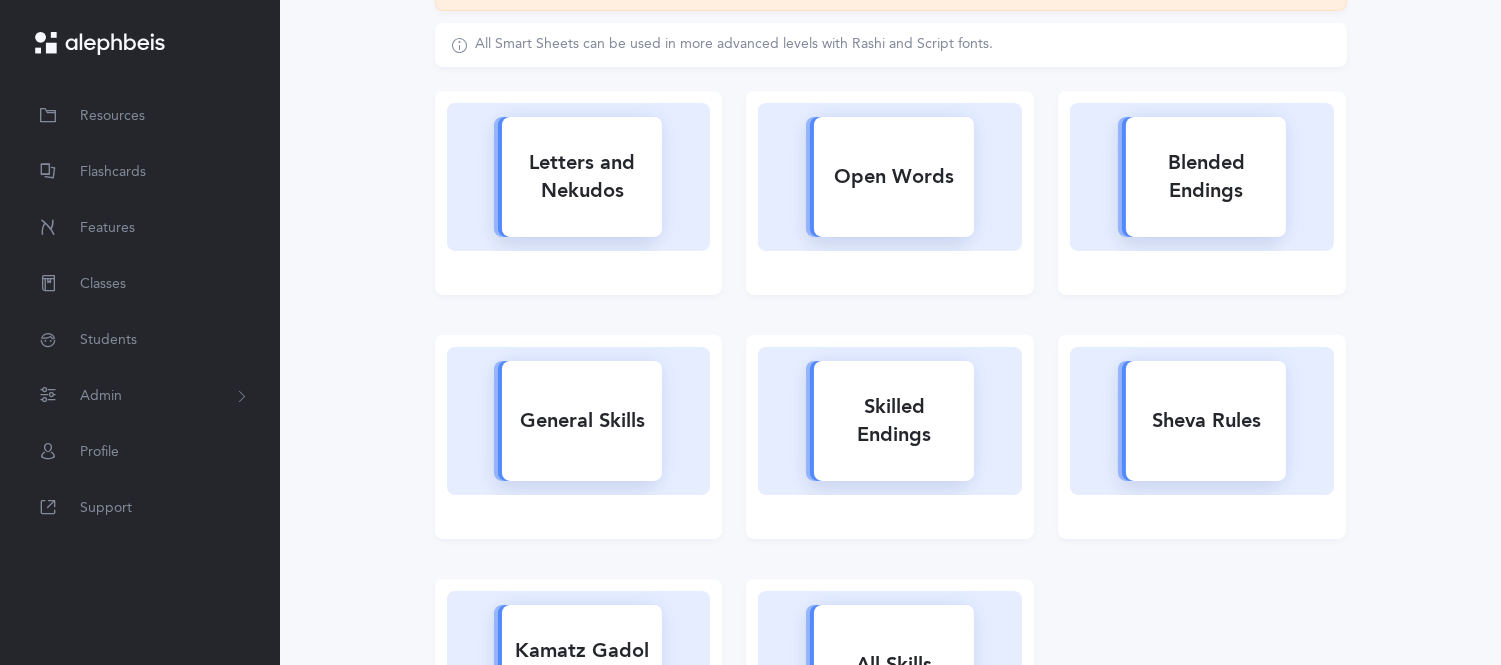 click 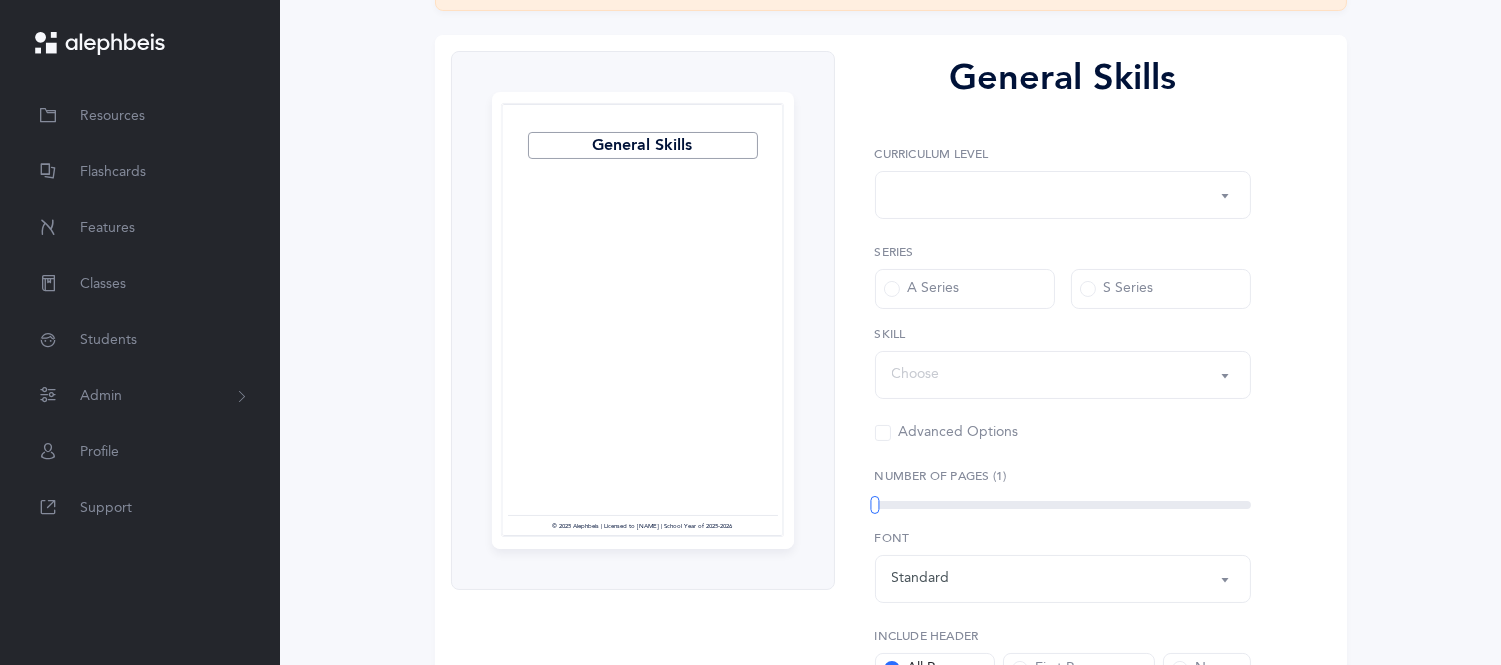 scroll, scrollTop: 0, scrollLeft: 0, axis: both 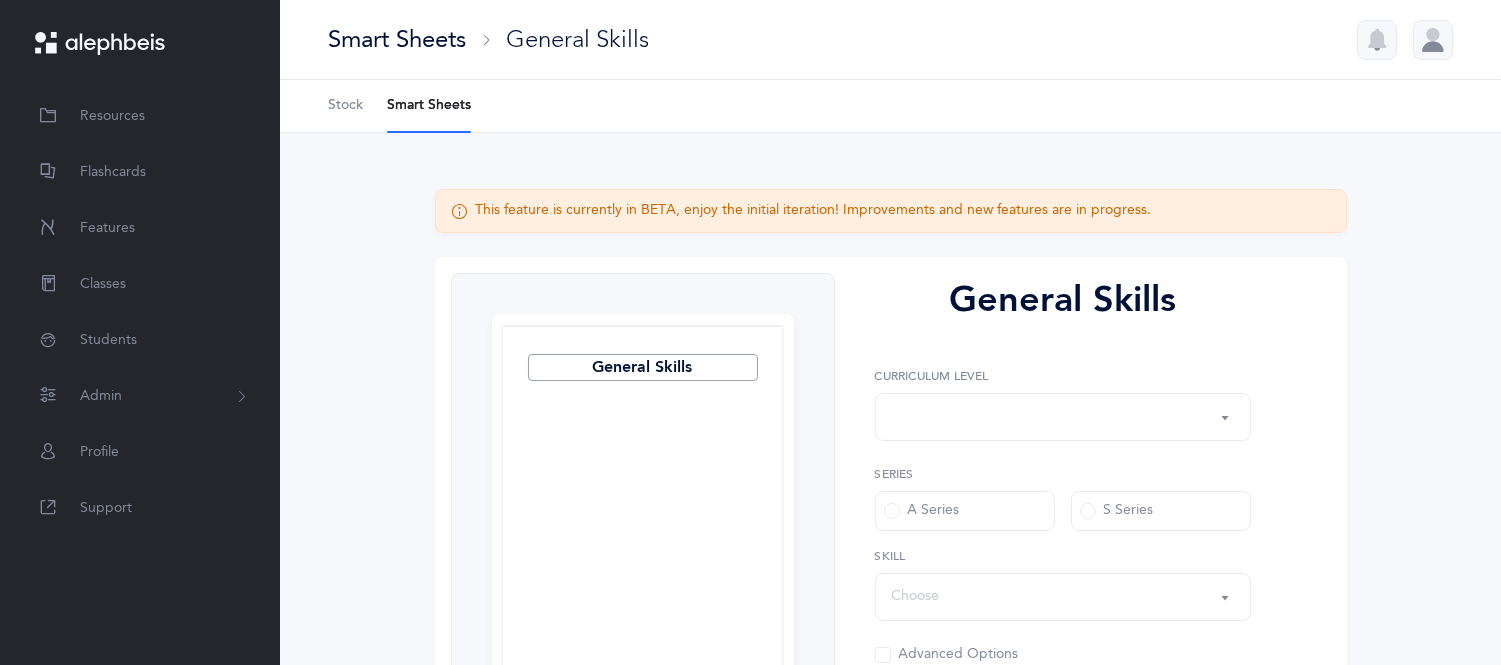 select on "1" 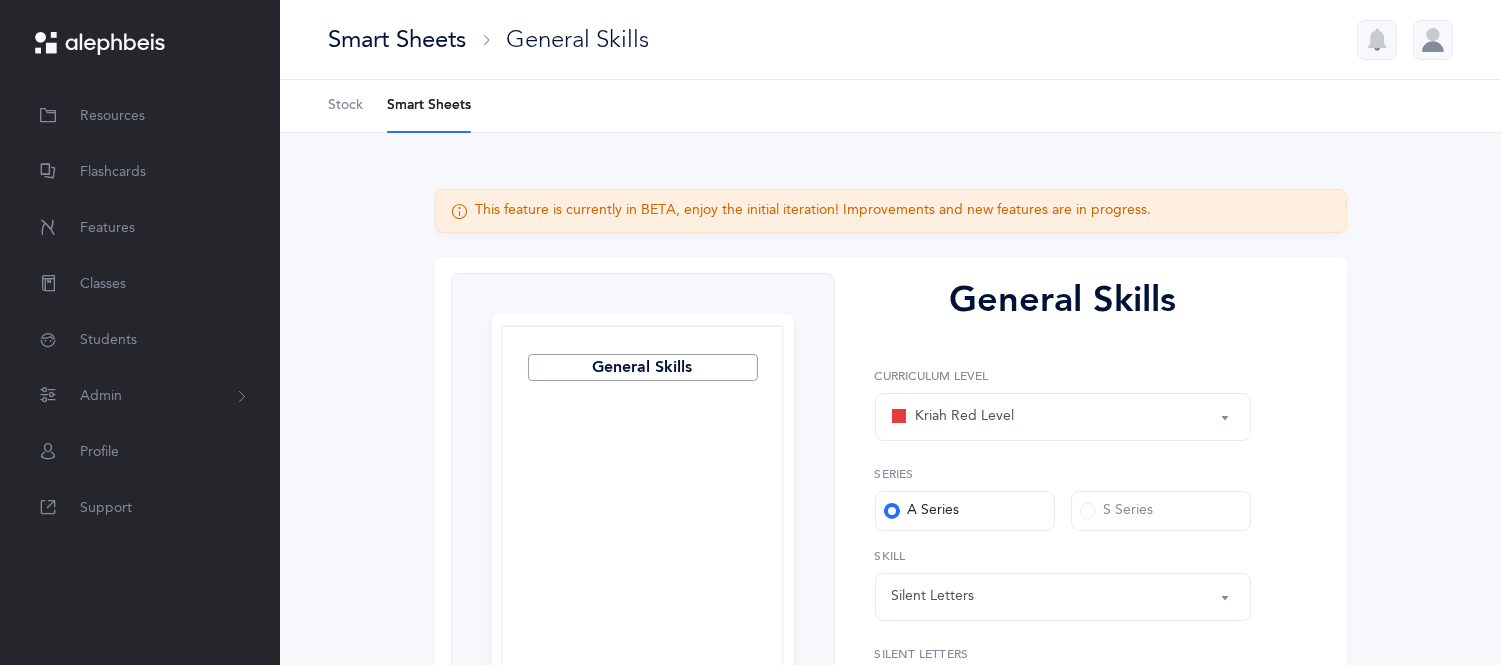 click on "Kriah Red Level" at bounding box center [1063, 417] 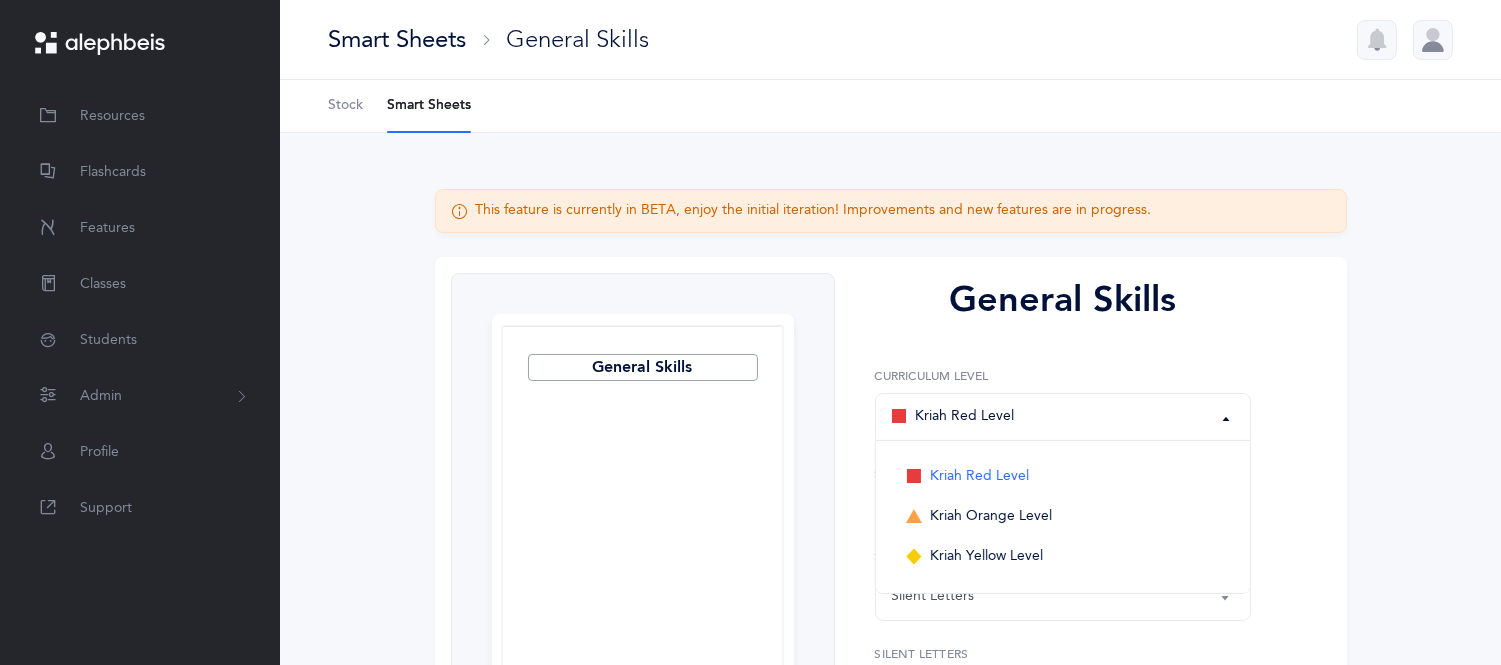 click on "Kriah Red Level" at bounding box center [1063, 417] 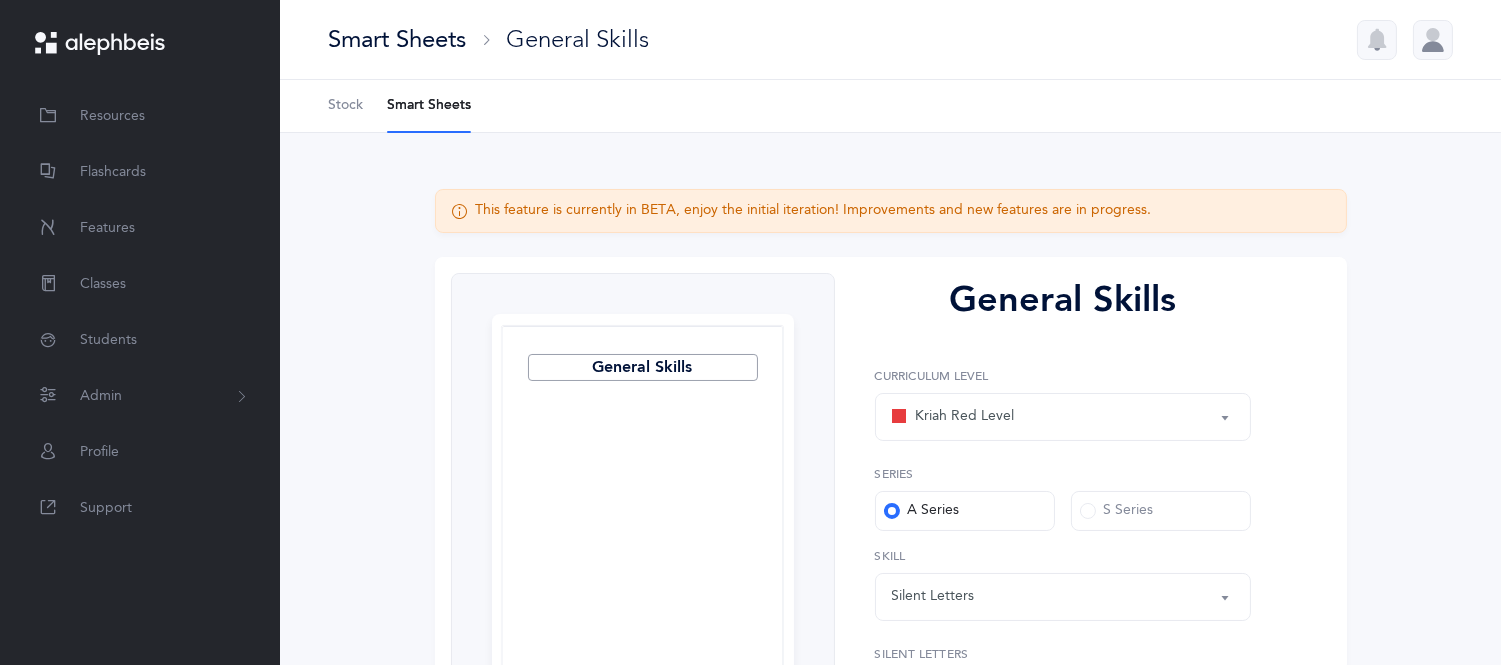 click on "Kriah Red Level" at bounding box center [953, 417] 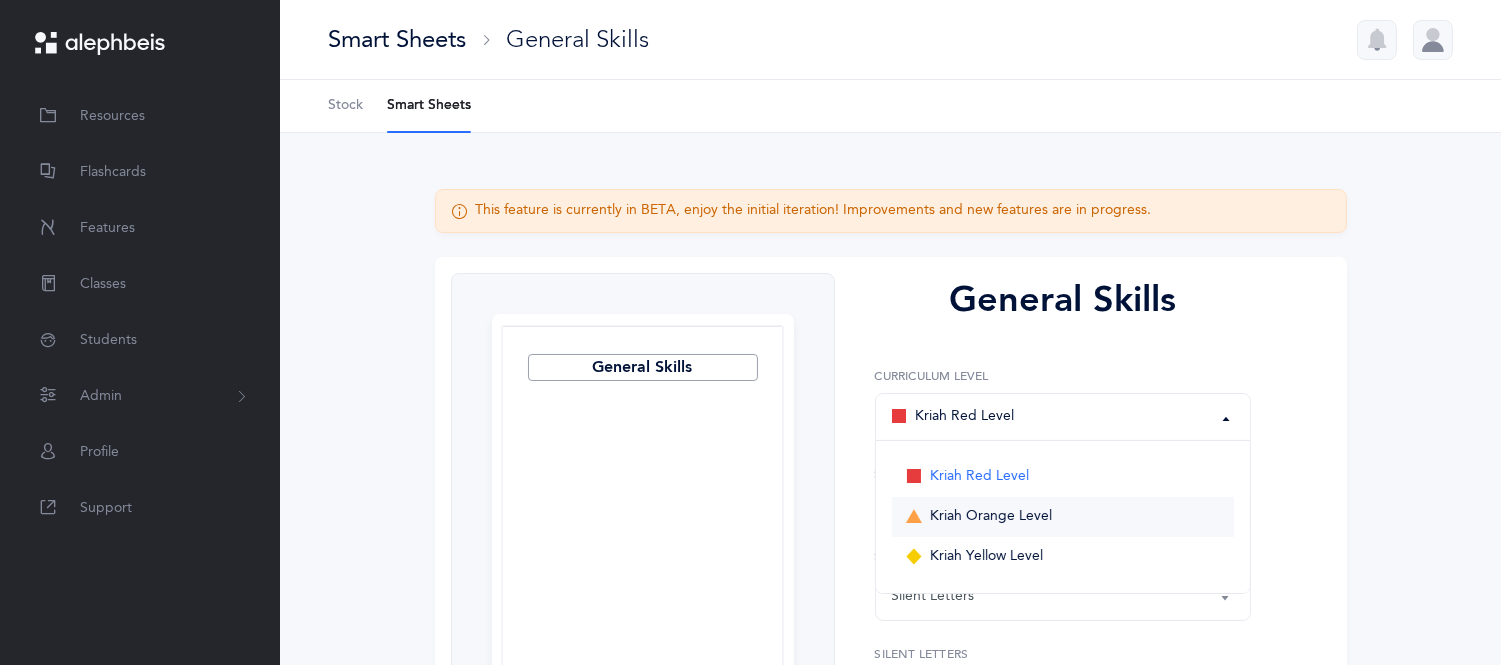 click on "Kriah Orange Level" at bounding box center [991, 517] 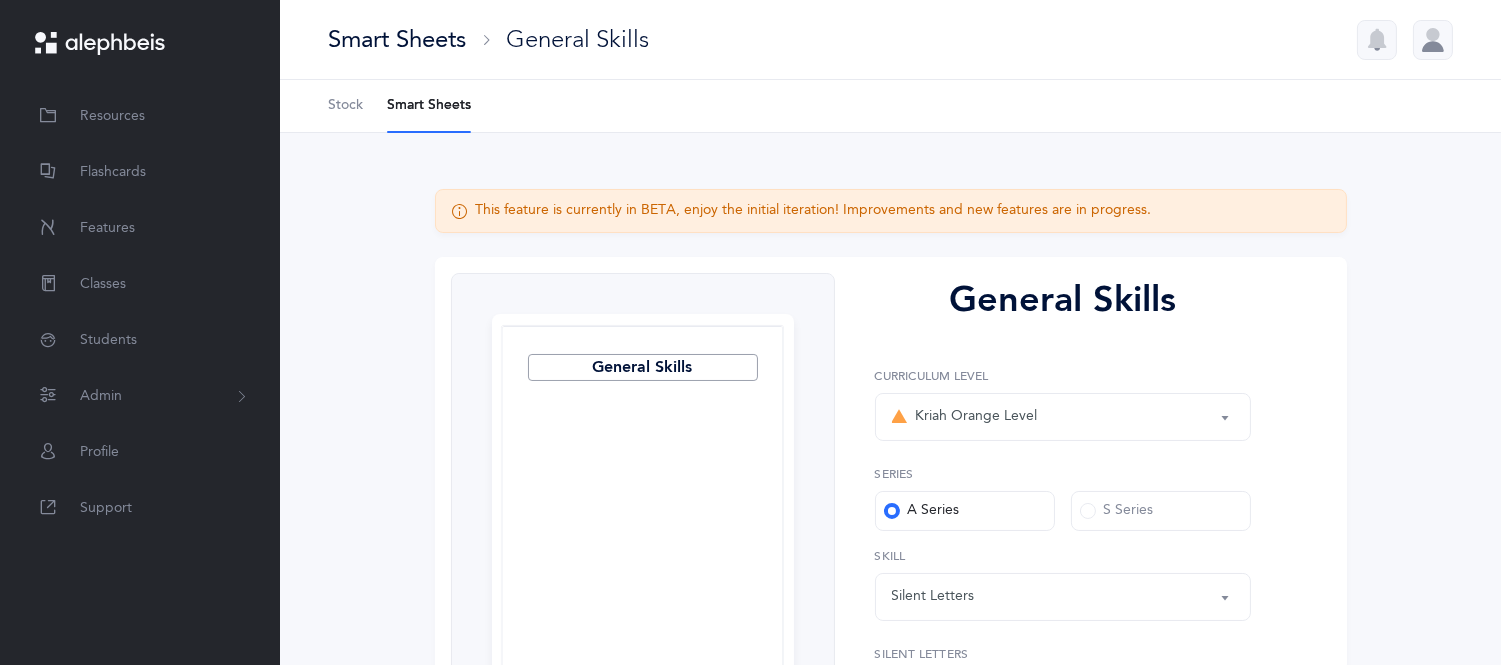 click on "© 2025 Alephbeis | Licensed to [NAME] | School Year of 2025-2026" at bounding box center (890, 665) 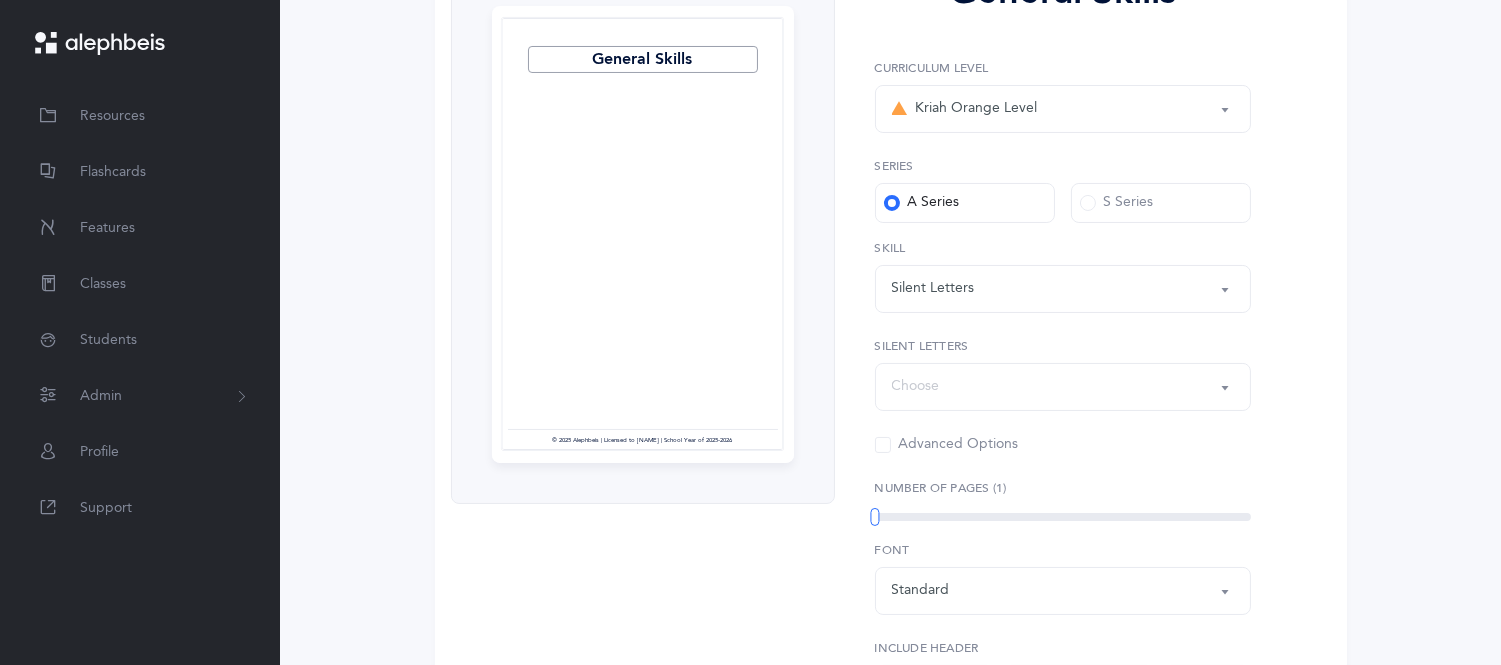 scroll, scrollTop: 311, scrollLeft: 0, axis: vertical 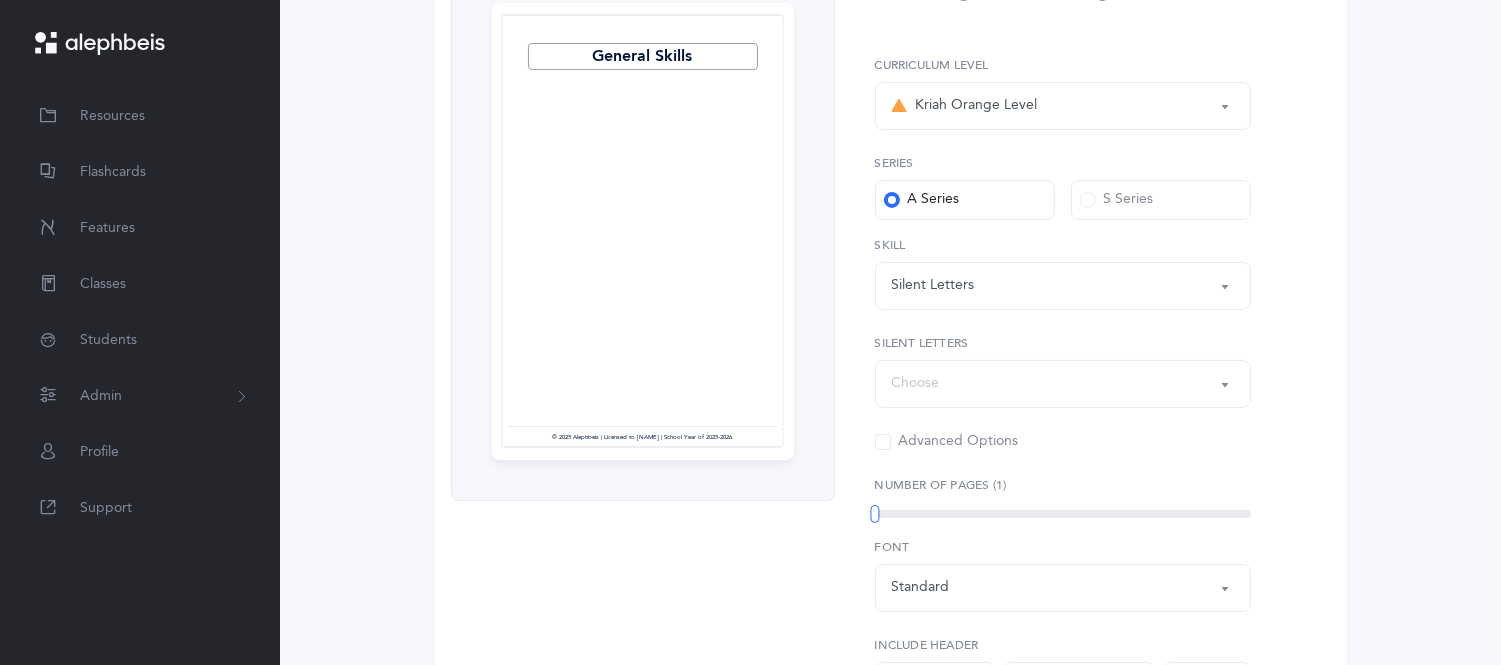 click on "Silent Letters" at bounding box center [1063, 286] 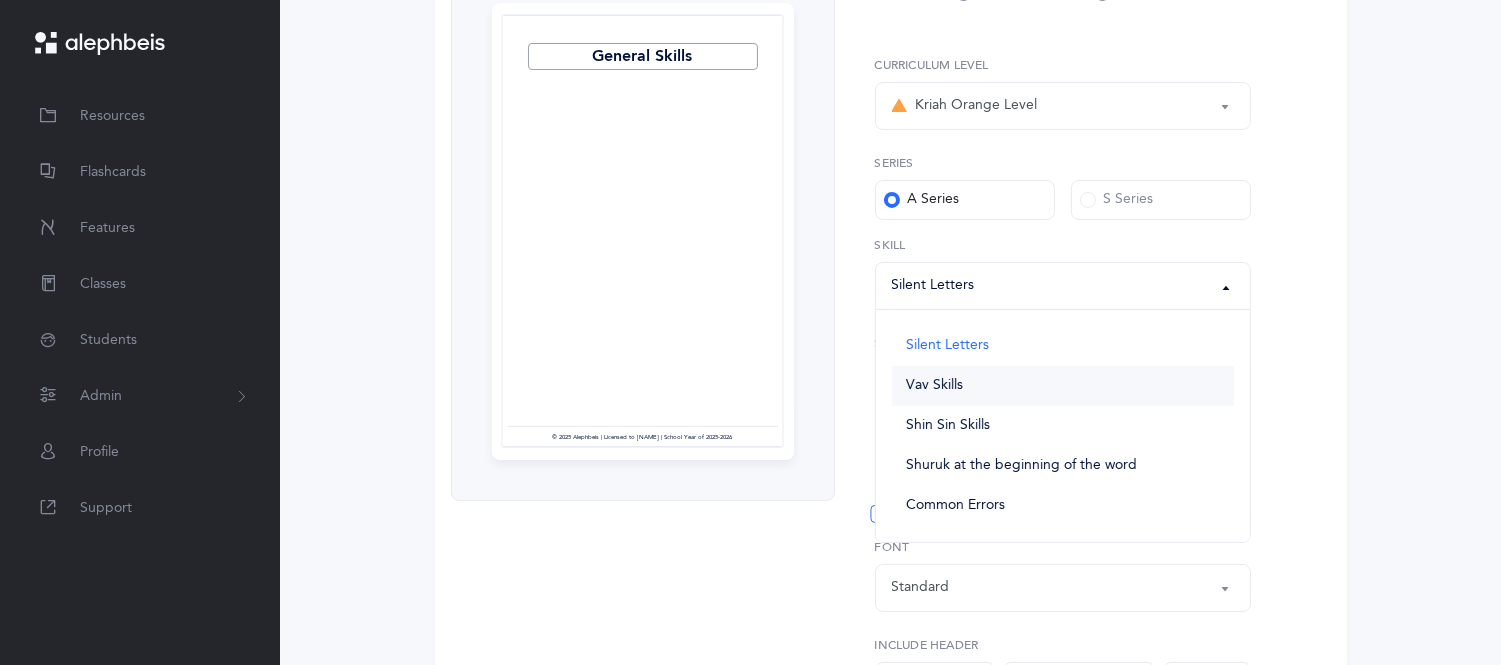 type 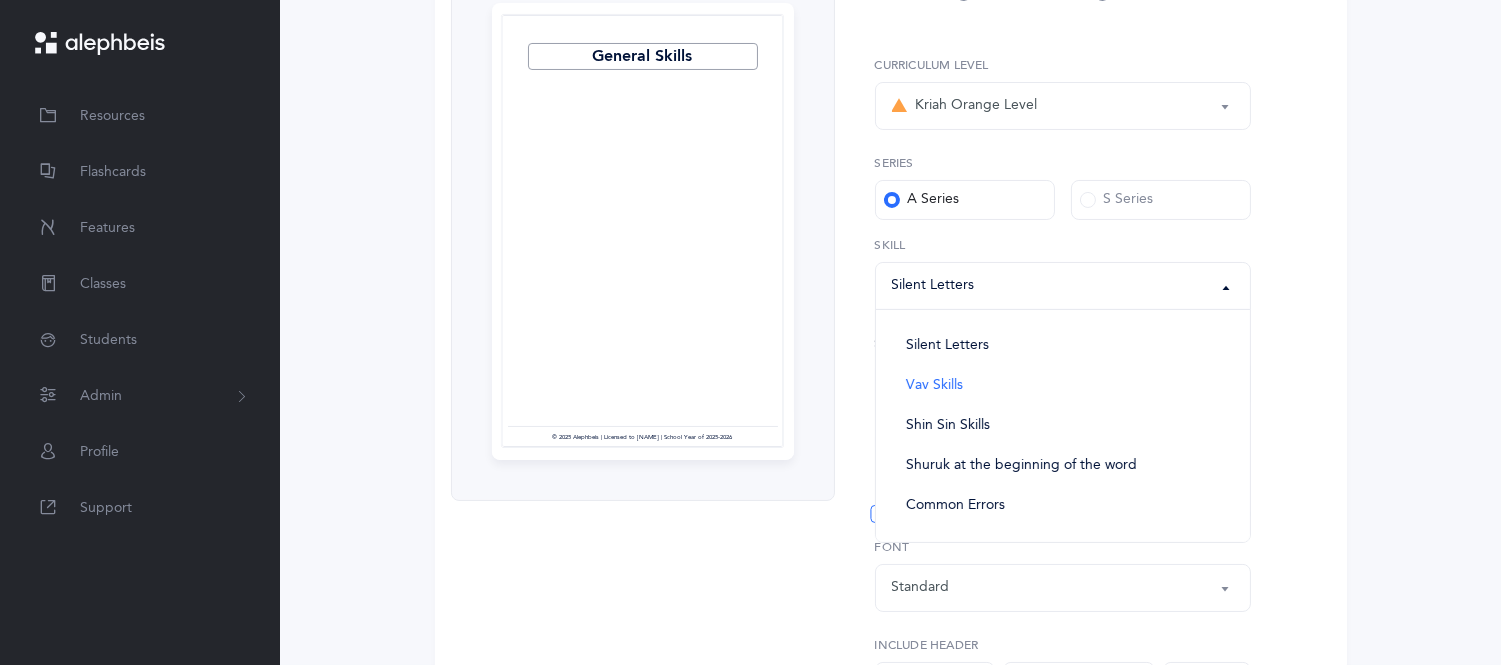 click on "© 2025 Alephbeis | Licensed to [NAME] | School Year of 2025-2026" at bounding box center [891, 342] 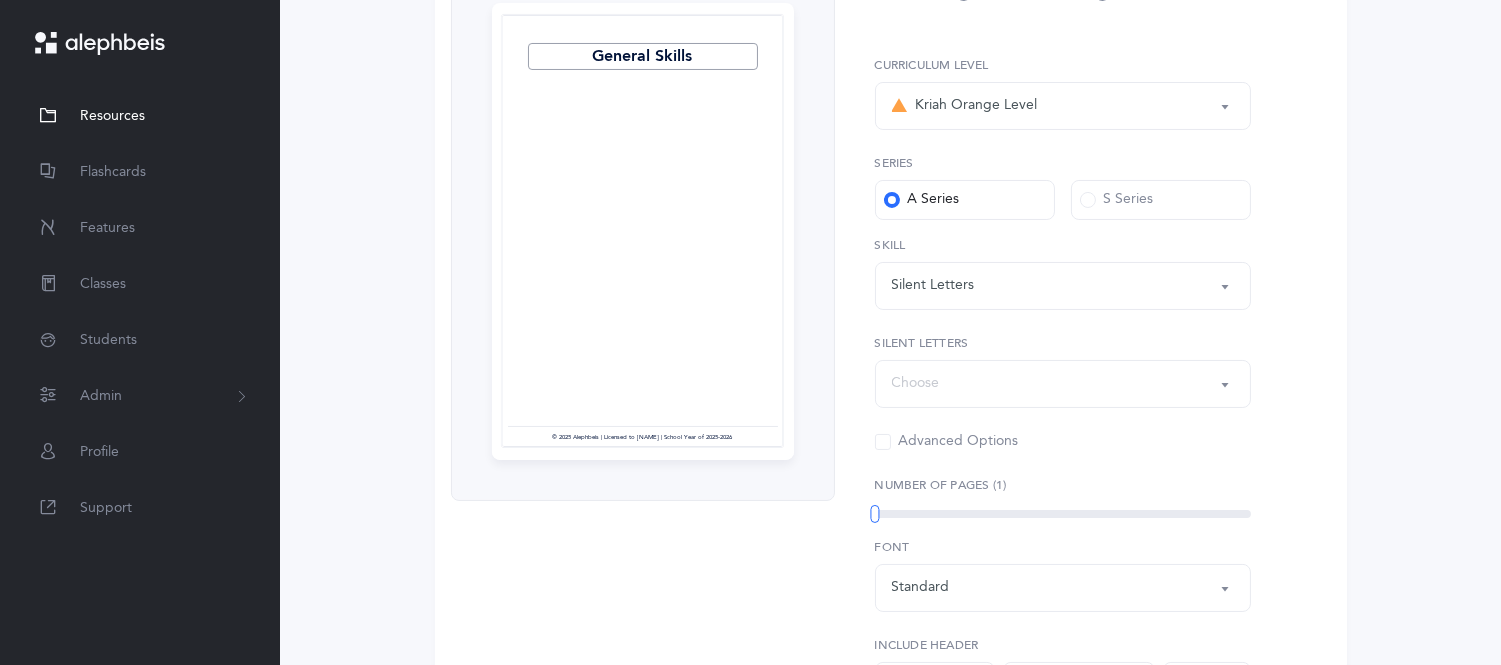 click on "Resources" at bounding box center (112, 116) 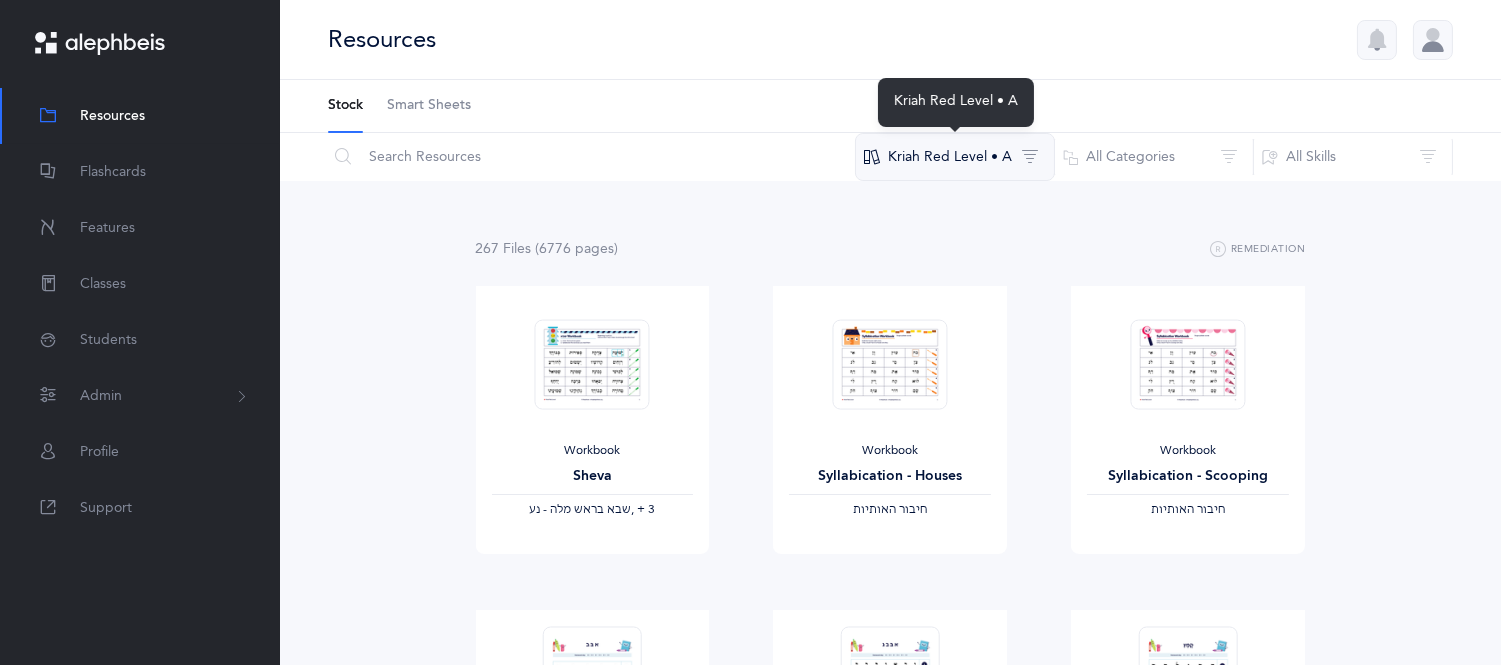 click on "Kriah Red Level • A" at bounding box center [955, 157] 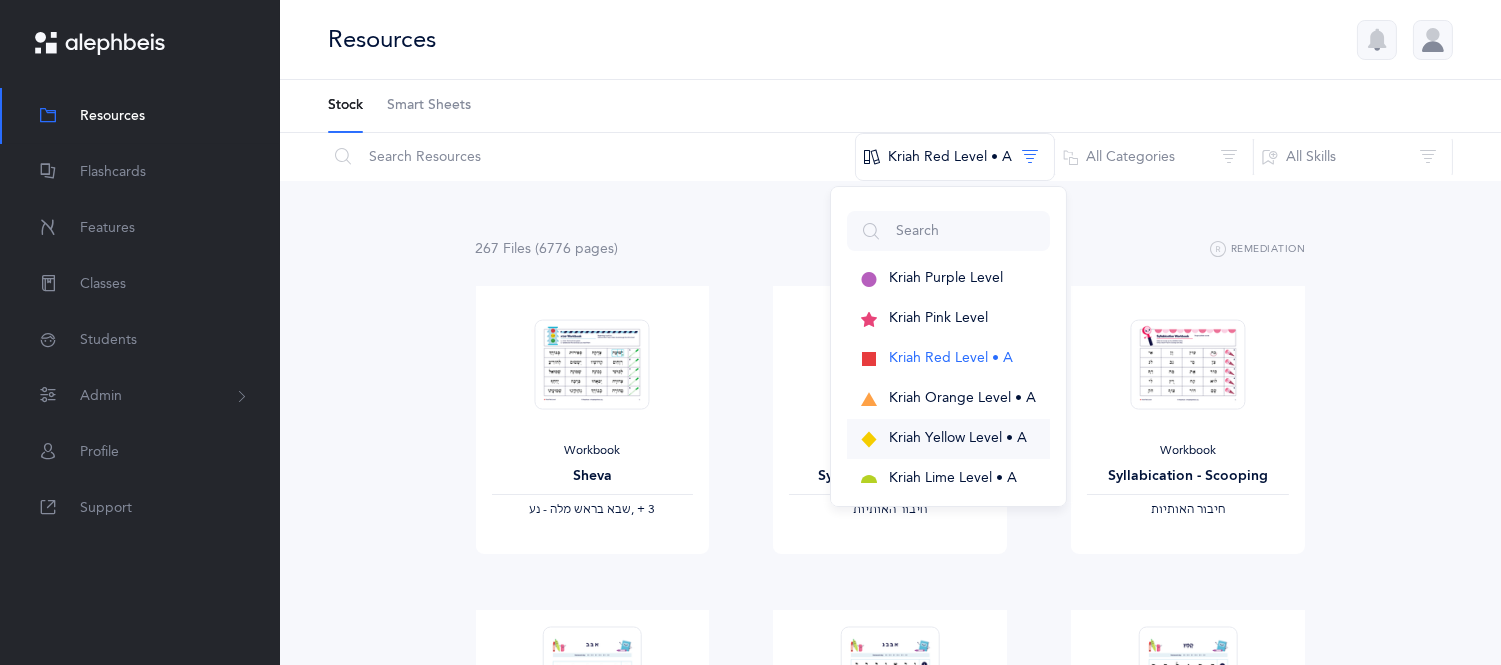 click on "Kriah Yellow Level • A" at bounding box center [958, 438] 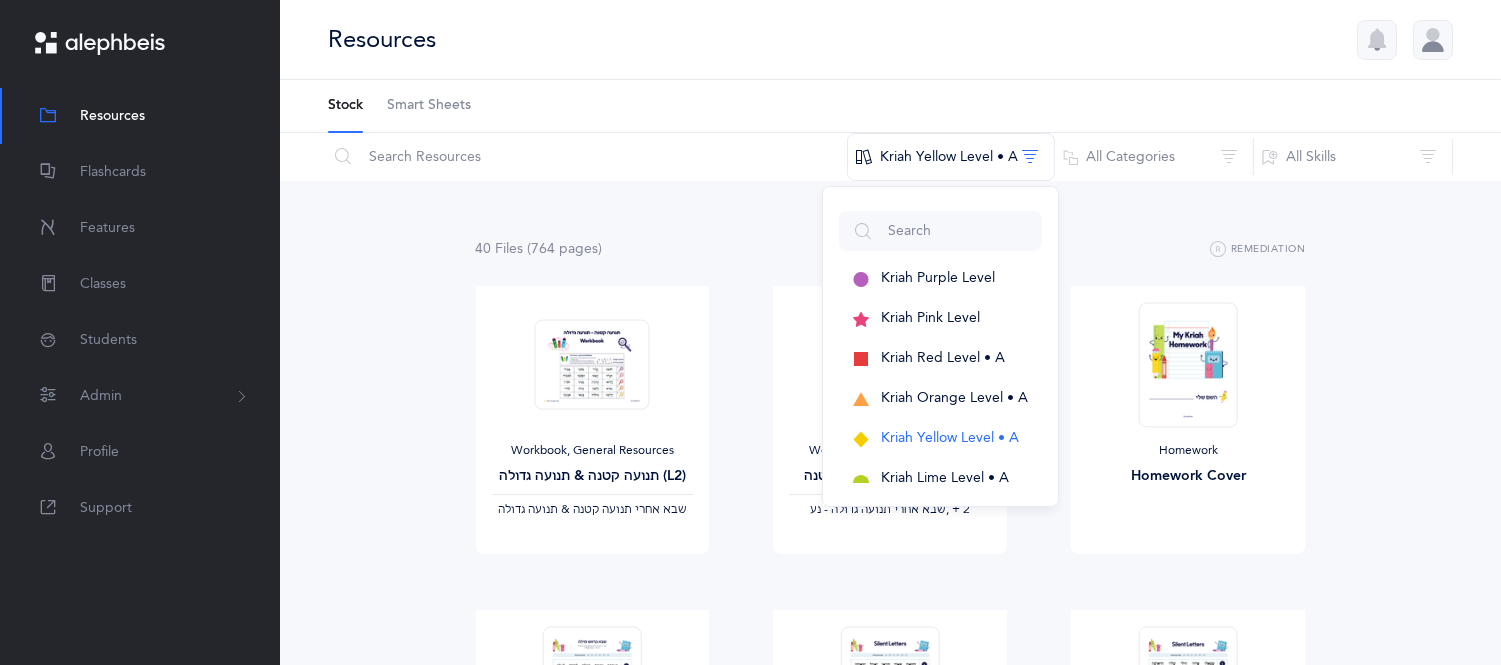 click on "40
File s
(764 page s )
Remediation
Workbook, General Resources
תנועה  קטנה & תנועה גדולה (L2)
‫שבא אחרי תנועה קטנה & תנועה גדולה‬   View       Workbook, General Resources
תנועה גדולה-תנועה קטנה (L1)
‫שבא אחרי תנועה גדולה - נע‬ ‪, + 2‬   View       Homework
Homework Cover
View       Homework
L2- Sheva
‫שבא בראש מלה - נע‬ ‪, + 8‬   View       Homework
L3- Skills
‫אותיות אילמות: א, י‬ ‪, + 11‬   View       Homework     Fluency,  ‫שבא נע באמצע מלה‬ ‪, + 7‬" at bounding box center [890, 1605] 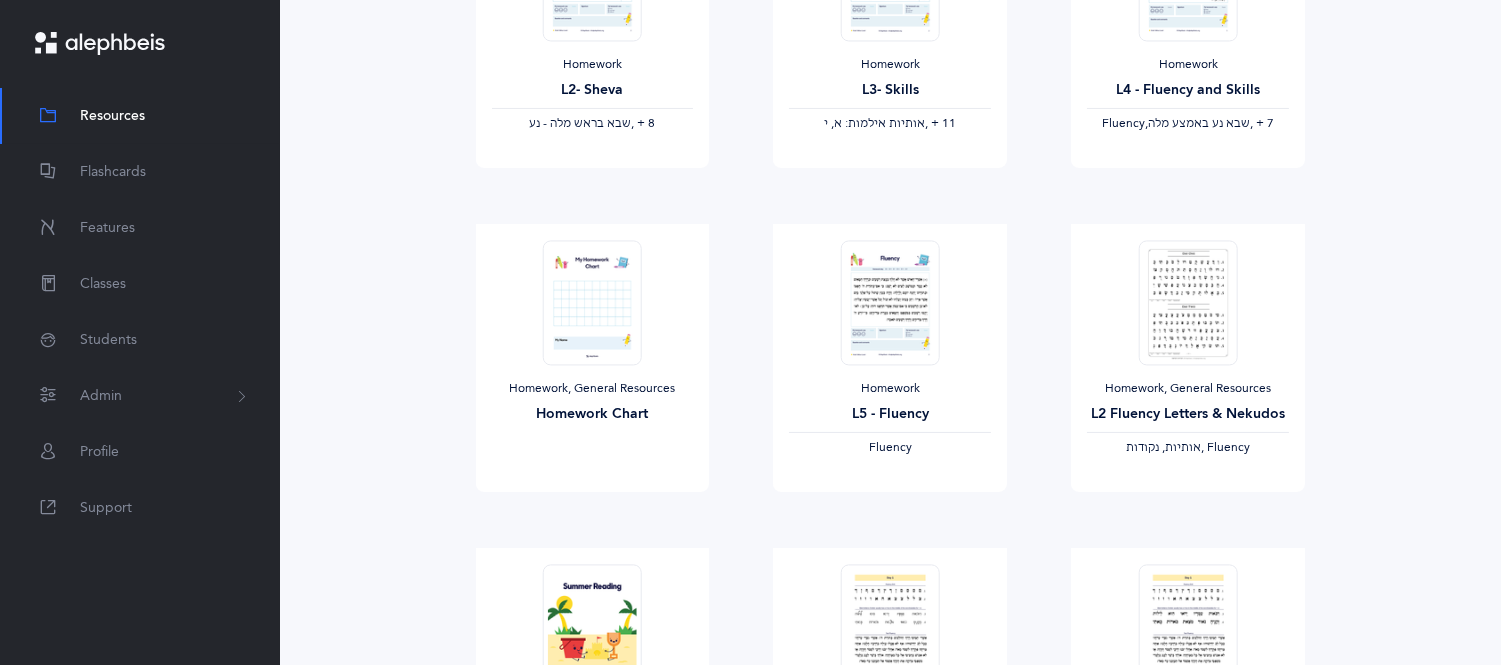 scroll, scrollTop: 711, scrollLeft: 0, axis: vertical 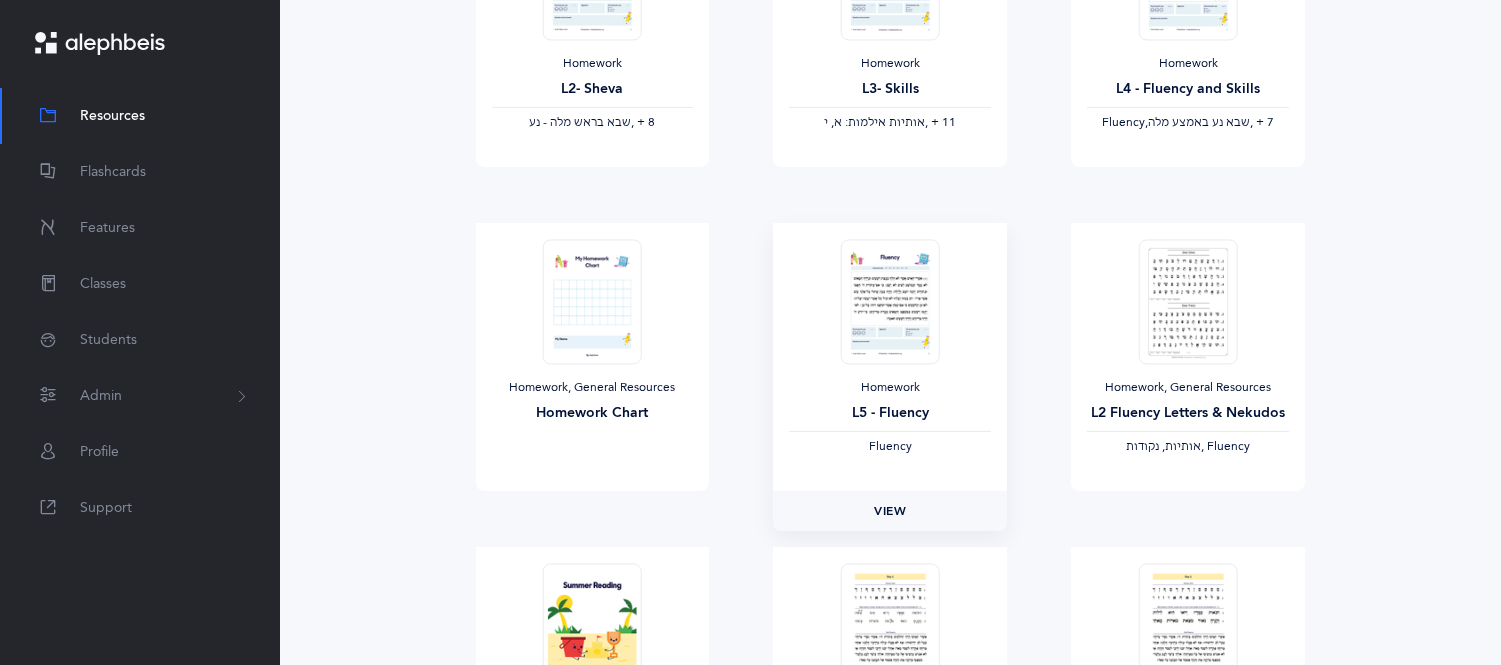 click on "View" at bounding box center [890, 511] 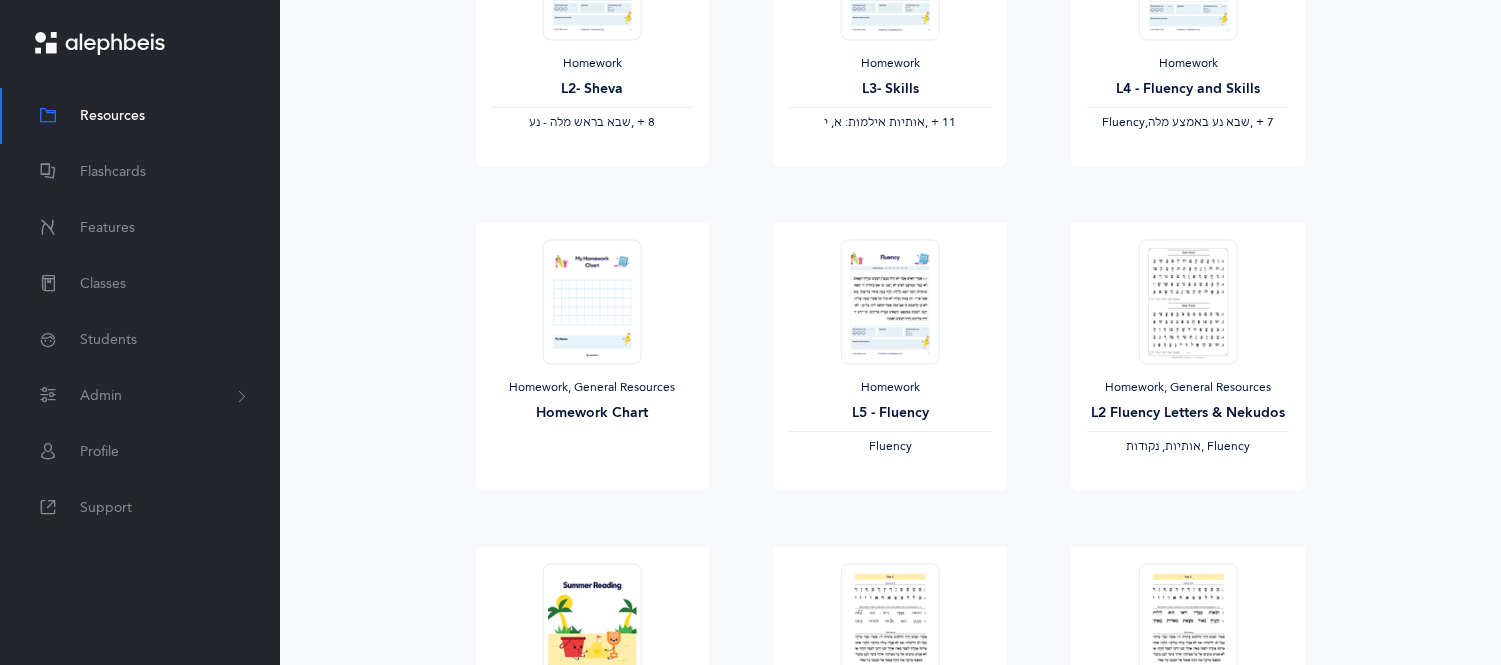 click on "40
File s
(764 page s )
Remediation
Workbook, General Resources
תנועה  קטנה & תנועה גדולה (L2)
‫שבא אחרי תנועה קטנה & תנועה גדולה‬   View       Workbook, General Resources
תנועה גדולה-תנועה קטנה (L1)
‫שבא אחרי תנועה גדולה - נע‬ ‪, + 2‬   View       Homework
Homework Cover
View       Homework
L2- Sheva
‫שבא בראש מלה - נע‬ ‪, + 8‬   View       Homework
L3- Skills
‫אותיות אילמות: א, י‬ ‪, + 11‬   View       Homework     Fluency,  ‫שבא נע באמצע מלה‬ ‪, + 7‬" at bounding box center (890, 894) 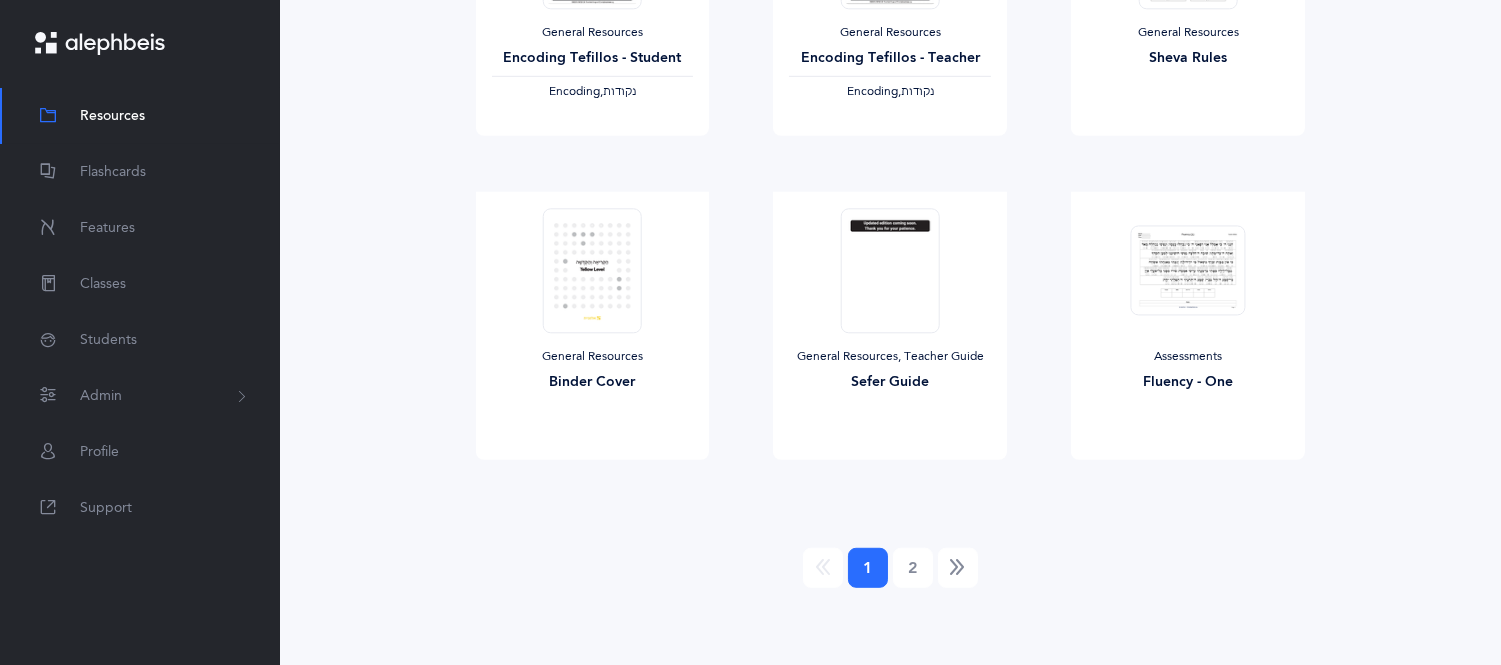 scroll, scrollTop: 2364, scrollLeft: 0, axis: vertical 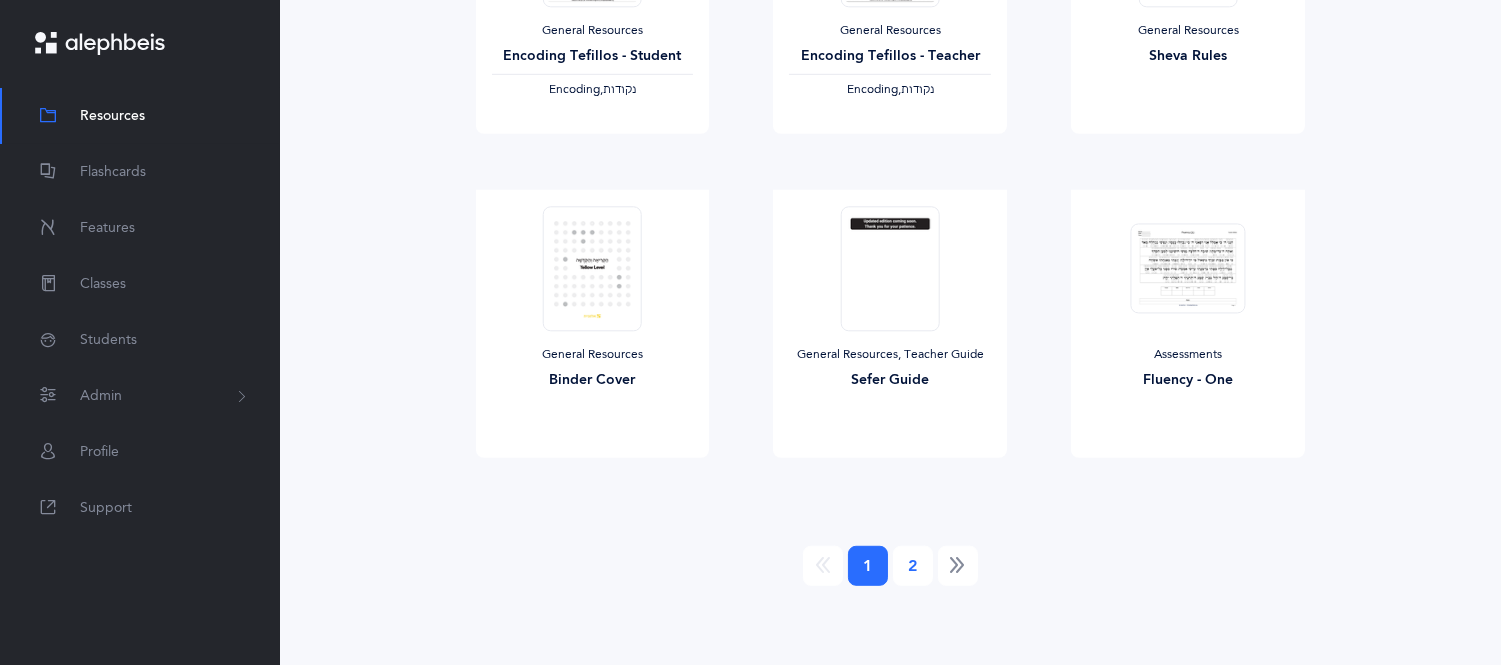 click on "2" at bounding box center [913, 566] 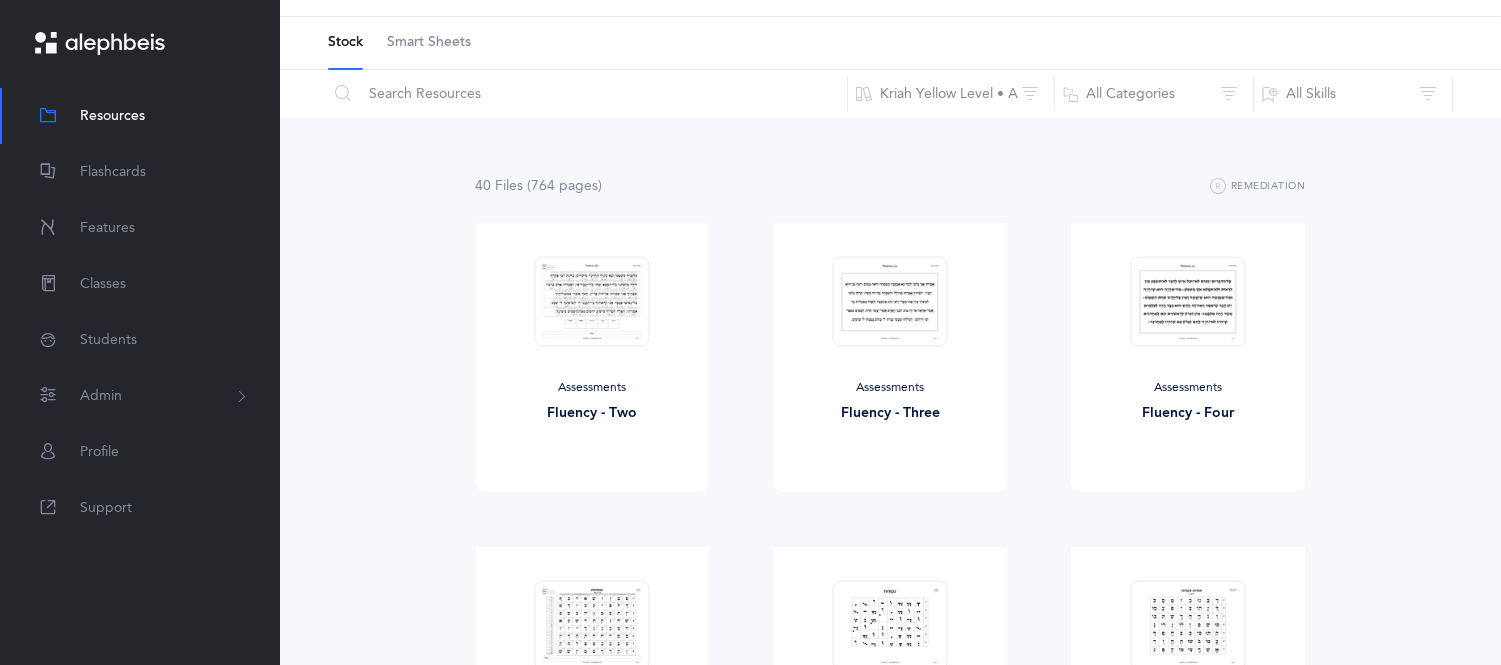 scroll, scrollTop: 0, scrollLeft: 0, axis: both 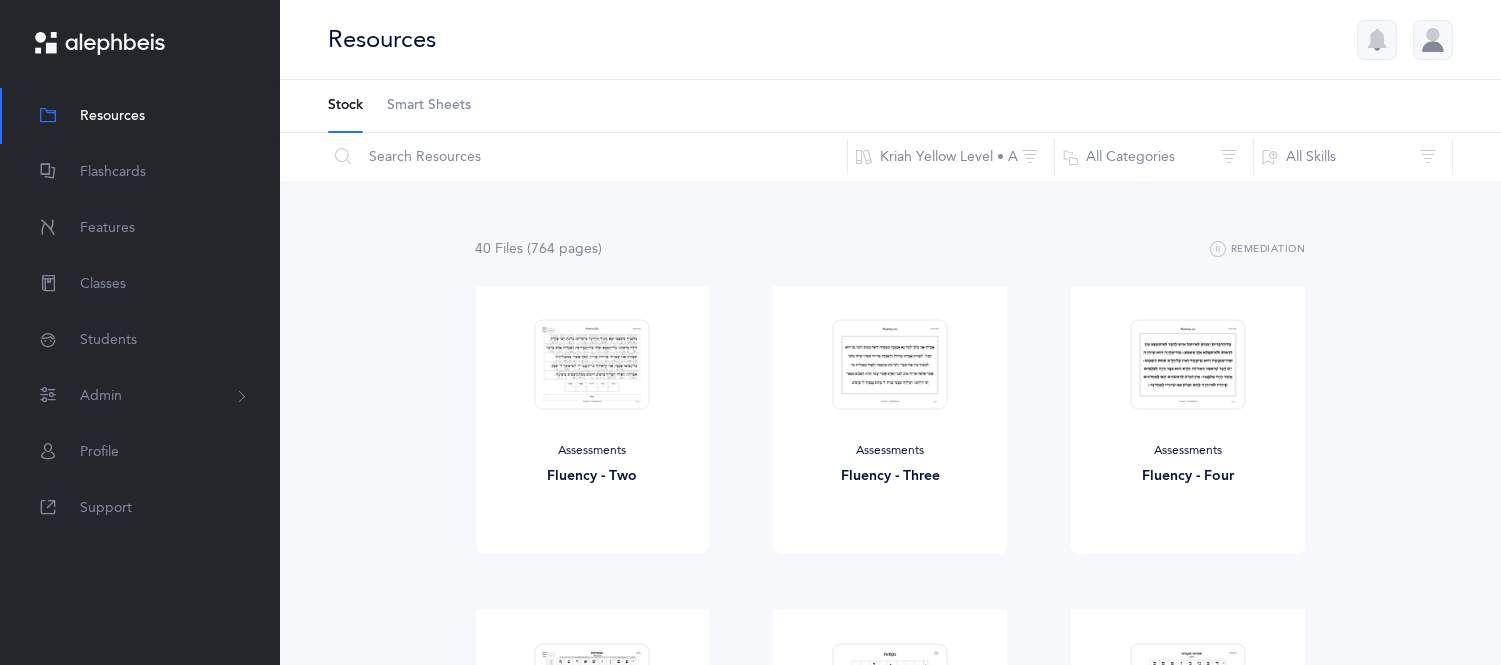 click on "40
File s
(764 page s )
Remediation
Assessments
Fluency - Two
View       Assessments
Fluency - Three
View       Assessments
Fluency - Four
View       Assessments
אותיות
‫אותיות‬   View       Assessments
נקודות
‫נקודות‬   View       Assessments
אותיות ונקודות L2
‫נקודות, אותיות‬   View       Assessments
Script - One
‫אותיות‬  - Script   View       Assessments
Script - Two
‫אותיות‬" at bounding box center (890, 1281) 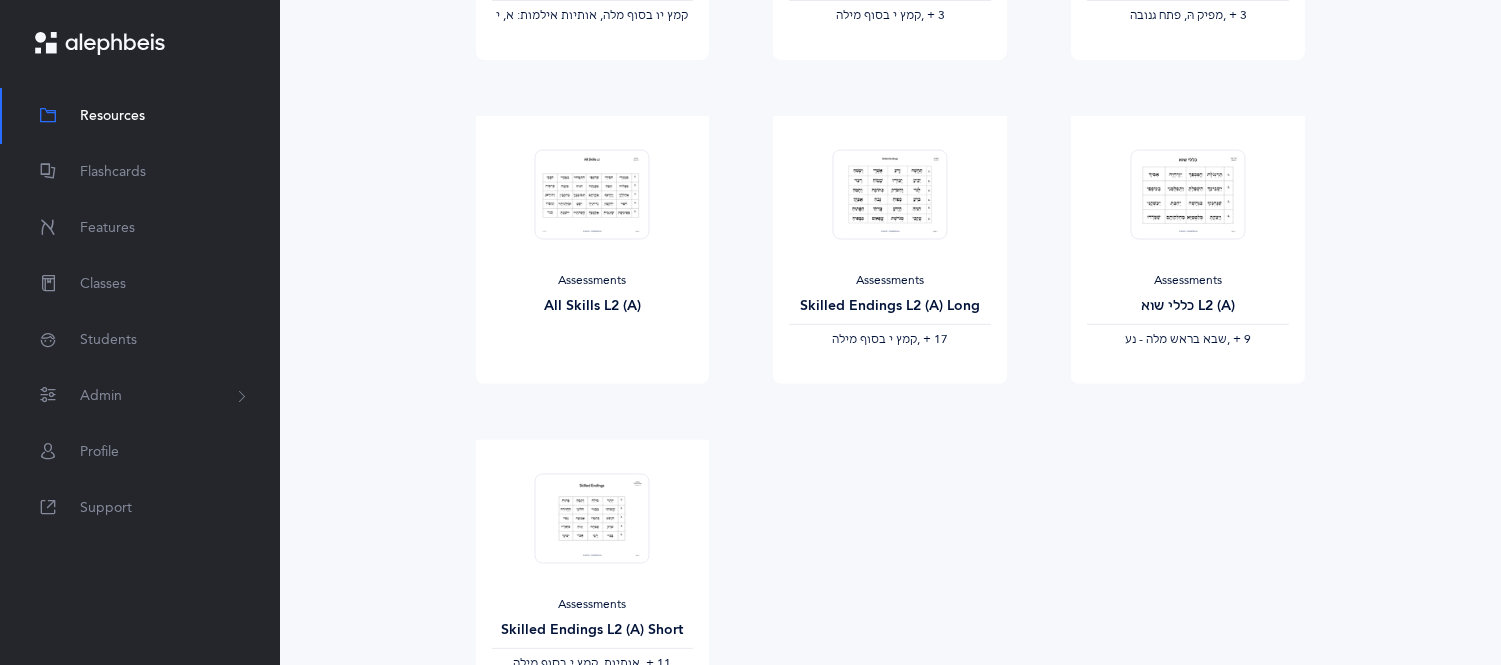 scroll, scrollTop: 1511, scrollLeft: 0, axis: vertical 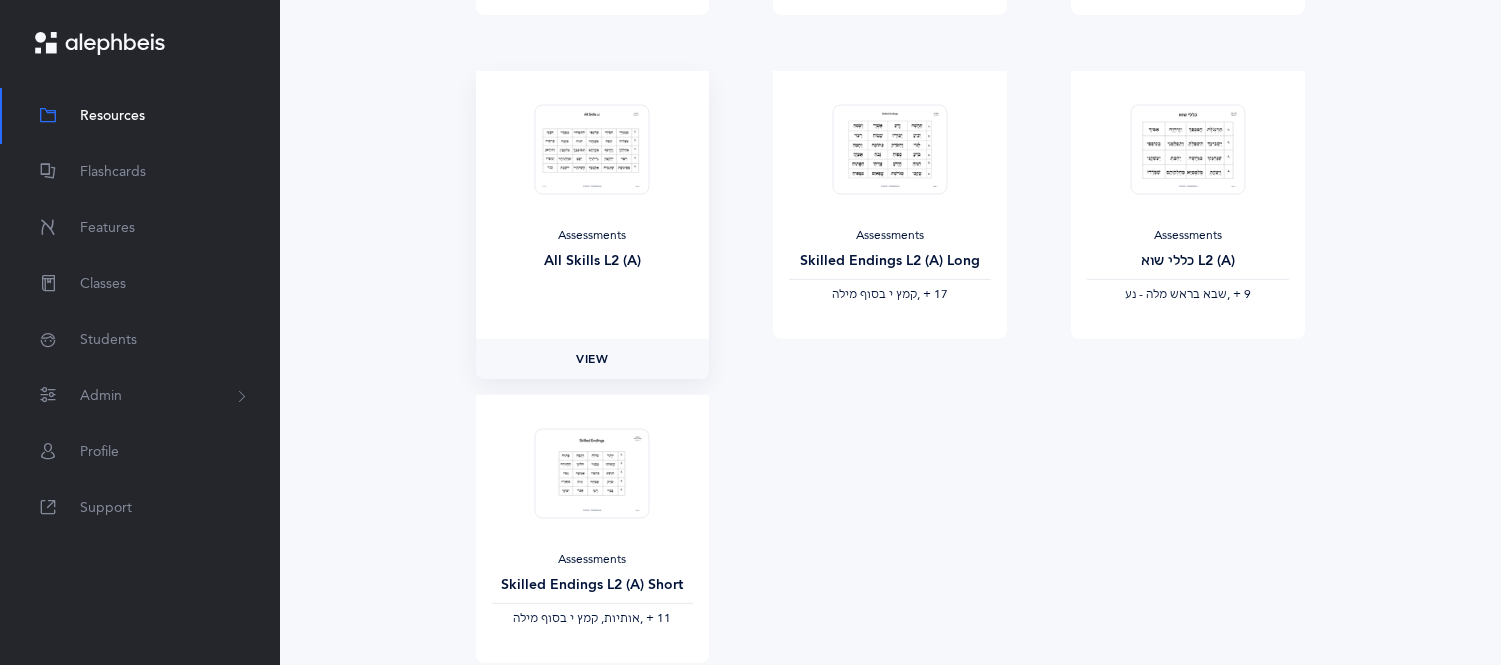 click on "View" at bounding box center [593, 359] 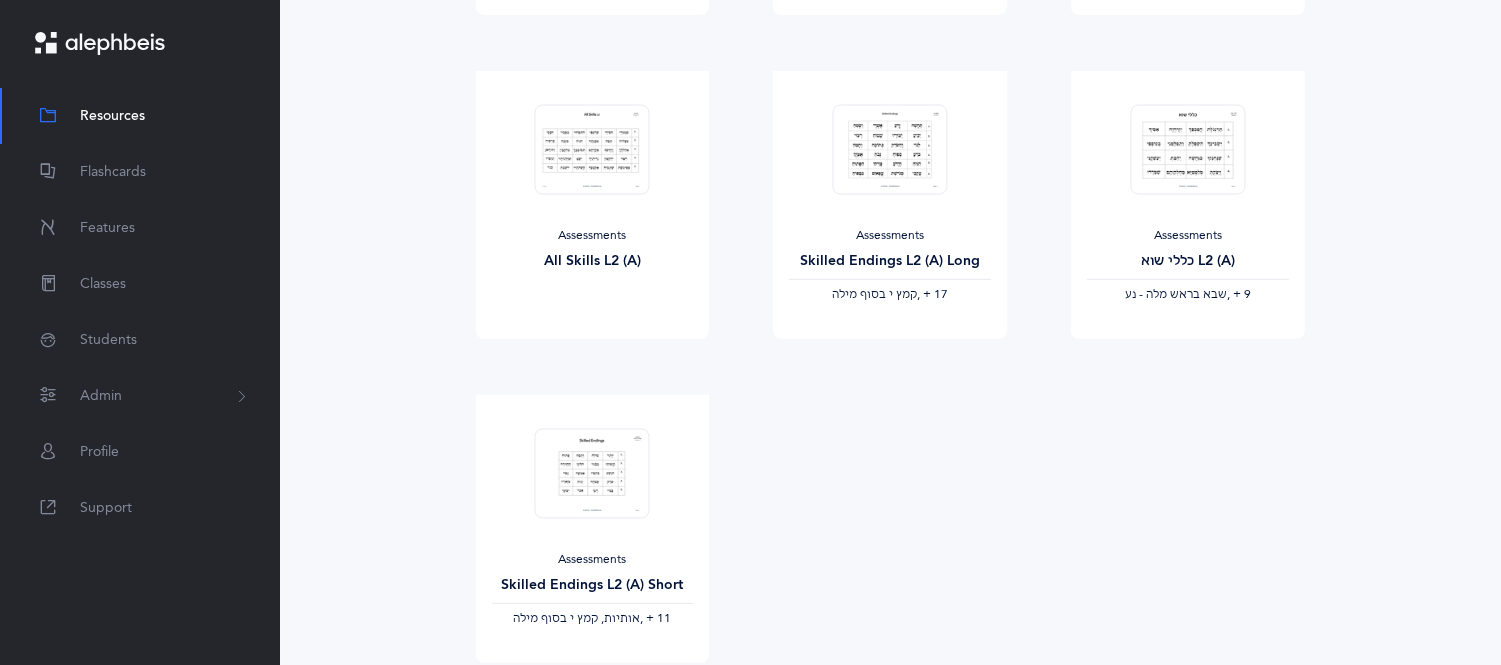 click on "Assessments
Fluency - Two
View       Assessments
Fluency - Three
View       Assessments
Fluency - Four
View       Assessments
אותיות
‫אותיות‬   View       Assessments
נקודות
‫נקודות‬   View       Assessments
אותיות ונקודות L2
‫נקודות, אותיות‬   View       Assessments
Script - One
‫אותיות‬  - Script   View       Assessments
Script - Two
‫אותיות‬  - Script   View       Assessments
Script - Three
‫אותיות‬  - Script   View       Assessments       View       Assessments" at bounding box center [891, -253] 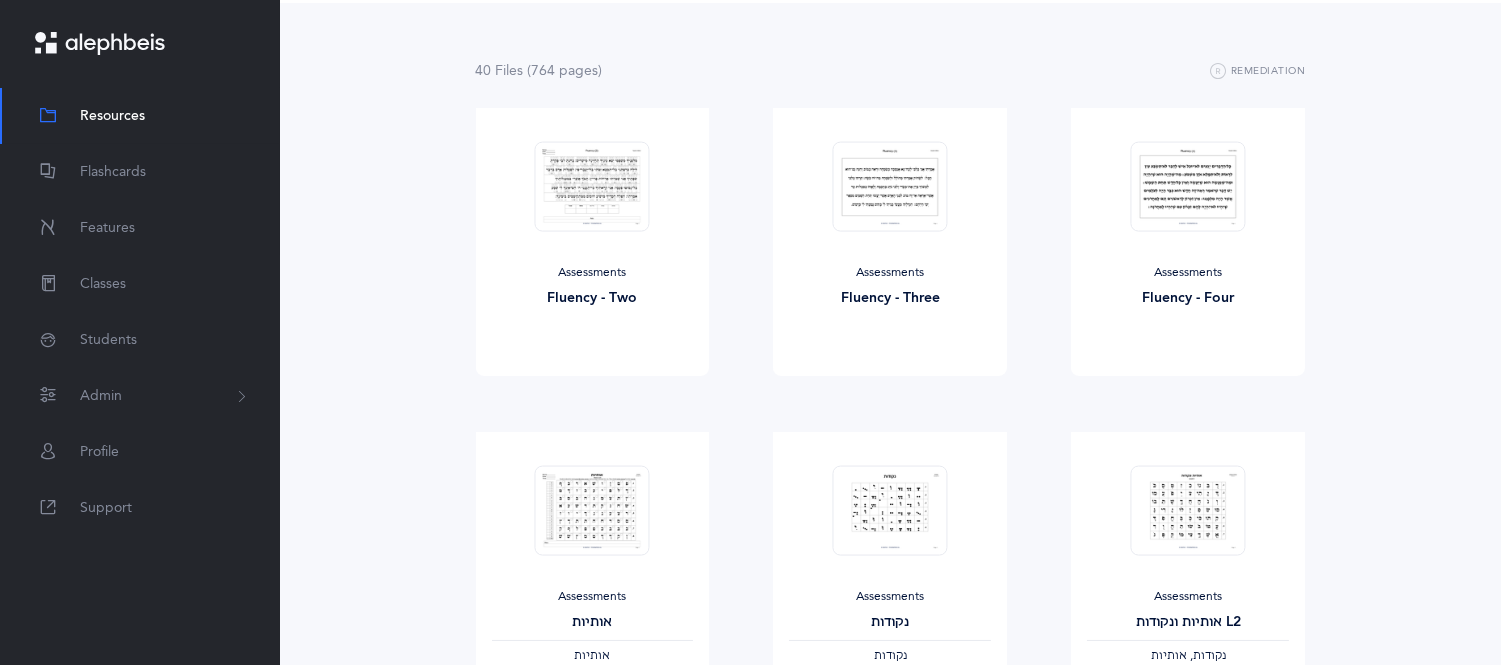 scroll, scrollTop: 0, scrollLeft: 0, axis: both 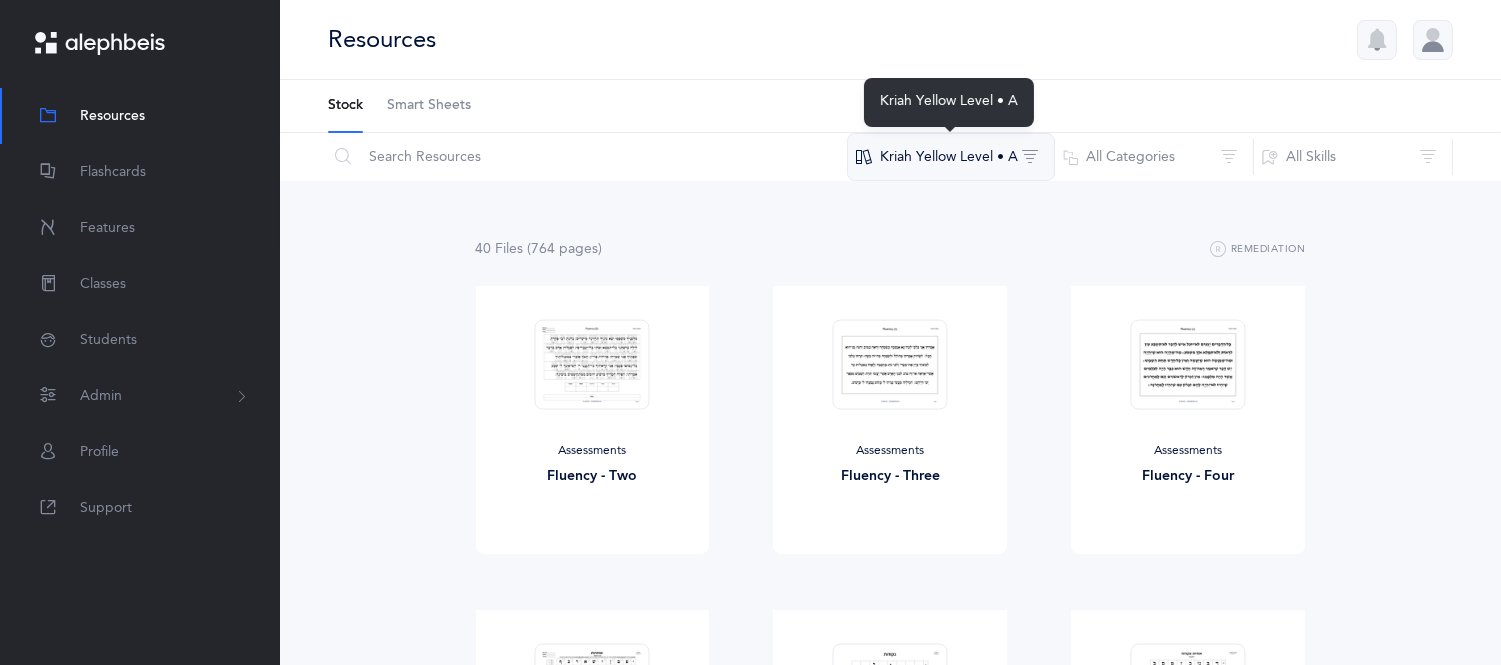 click on "Kriah Yellow Level • A" at bounding box center (951, 157) 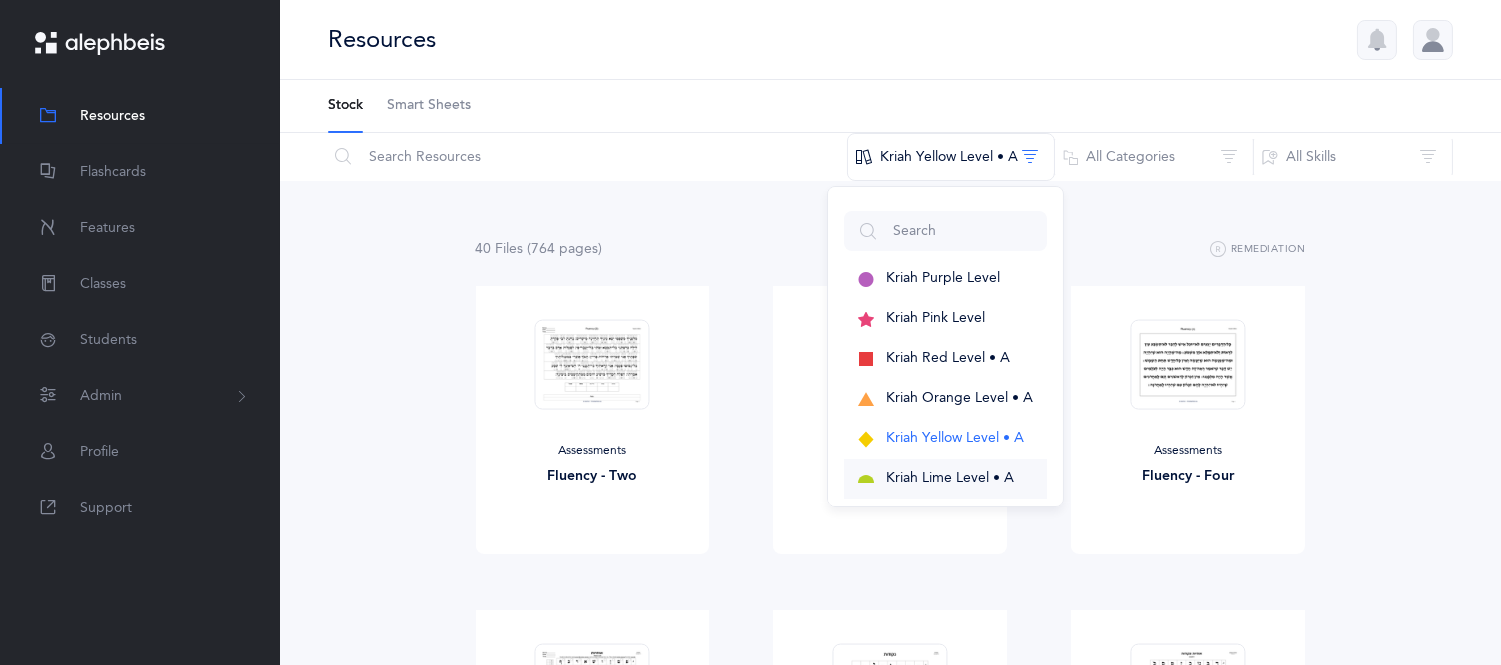 click on "Kriah Lime Level • A" at bounding box center [950, 478] 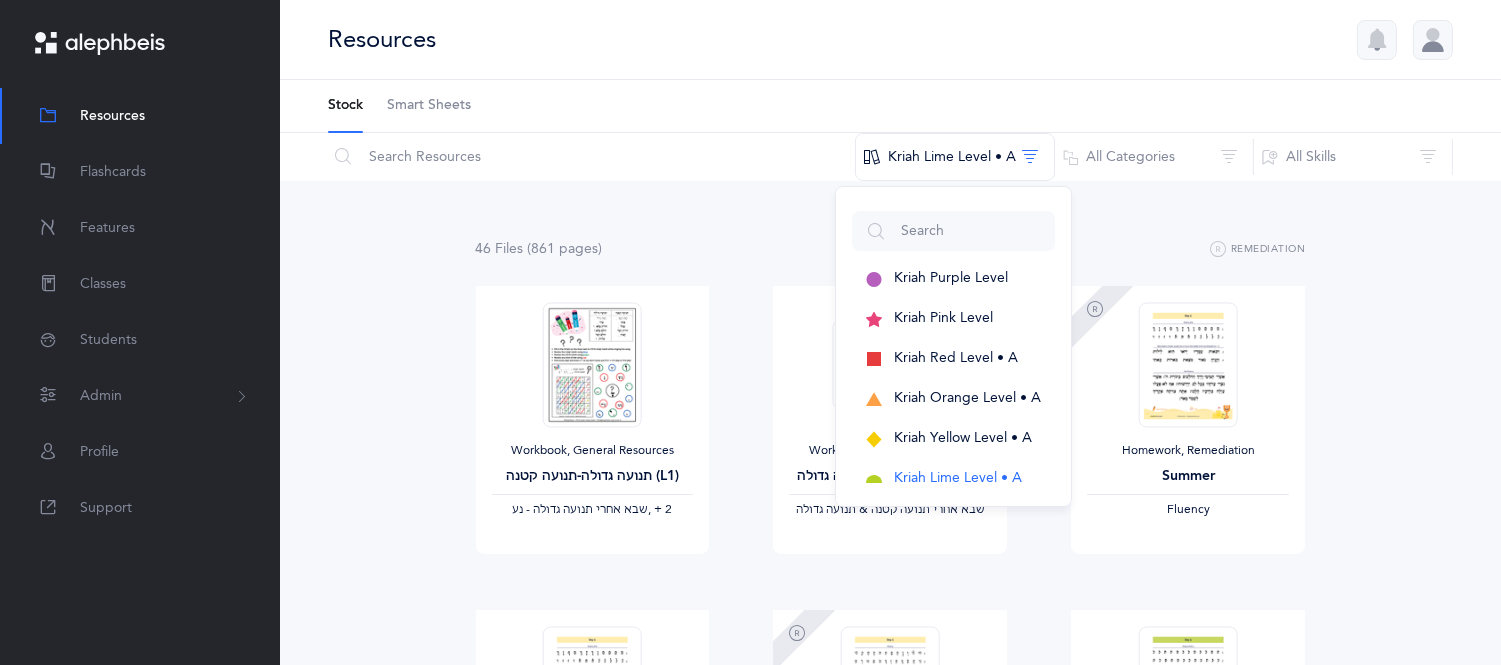 click on "46
File s
(861 page s )
Remediation
Workbook, General Resources
תנועה גדולה-תנועה קטנה (L1)
‫שבא אחרי תנועה גדולה - נע‬ ‪, + 2‬   View       Workbook, General Resources
תנועה  קטנה & תנועה גדולה (L2)
‫שבא אחרי תנועה קטנה & תנועה גדולה‬   View         Homework, Remediation
Summer
Fluency   View       Vacation Homework
Recommended Summer
View         Vacation Homework‪, + 2‬
Summer L1 Basic-No Skills (32 days)
View       Vacation Homework
Pesach L1
View" at bounding box center [890, 1605] 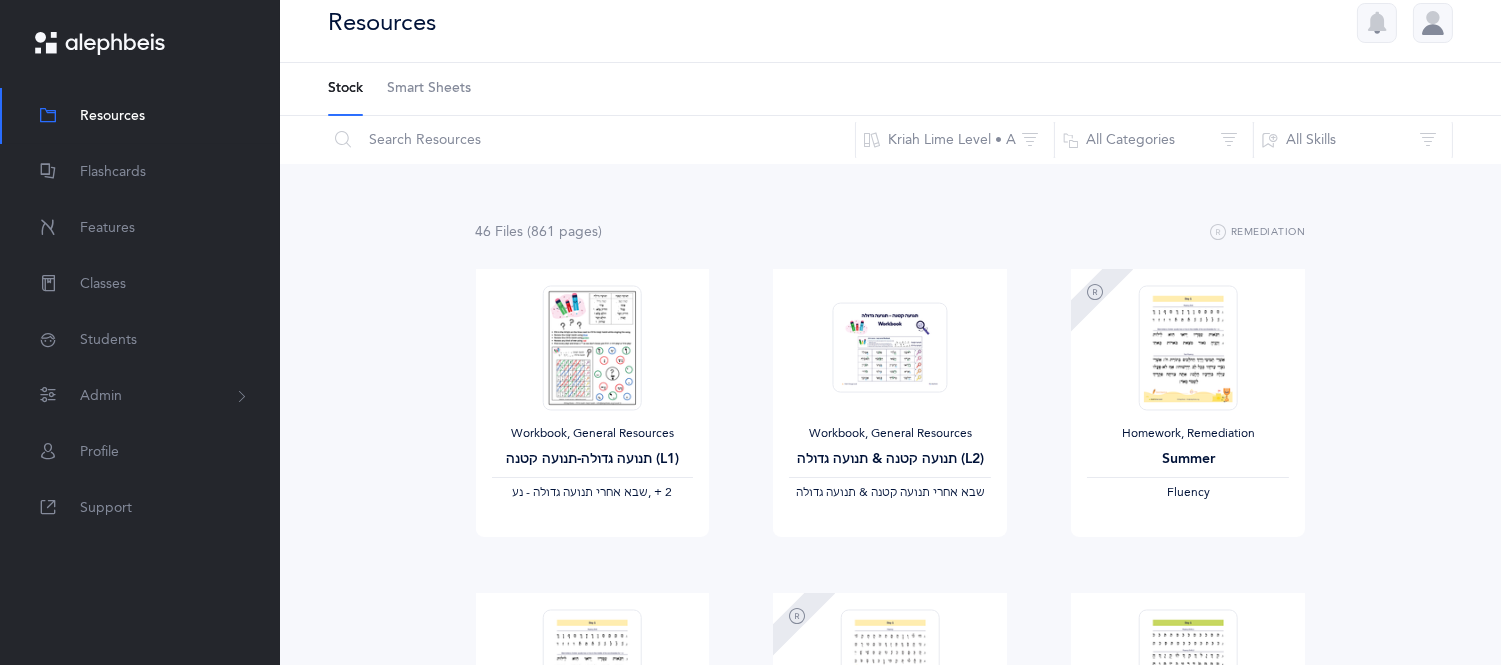 scroll, scrollTop: 0, scrollLeft: 0, axis: both 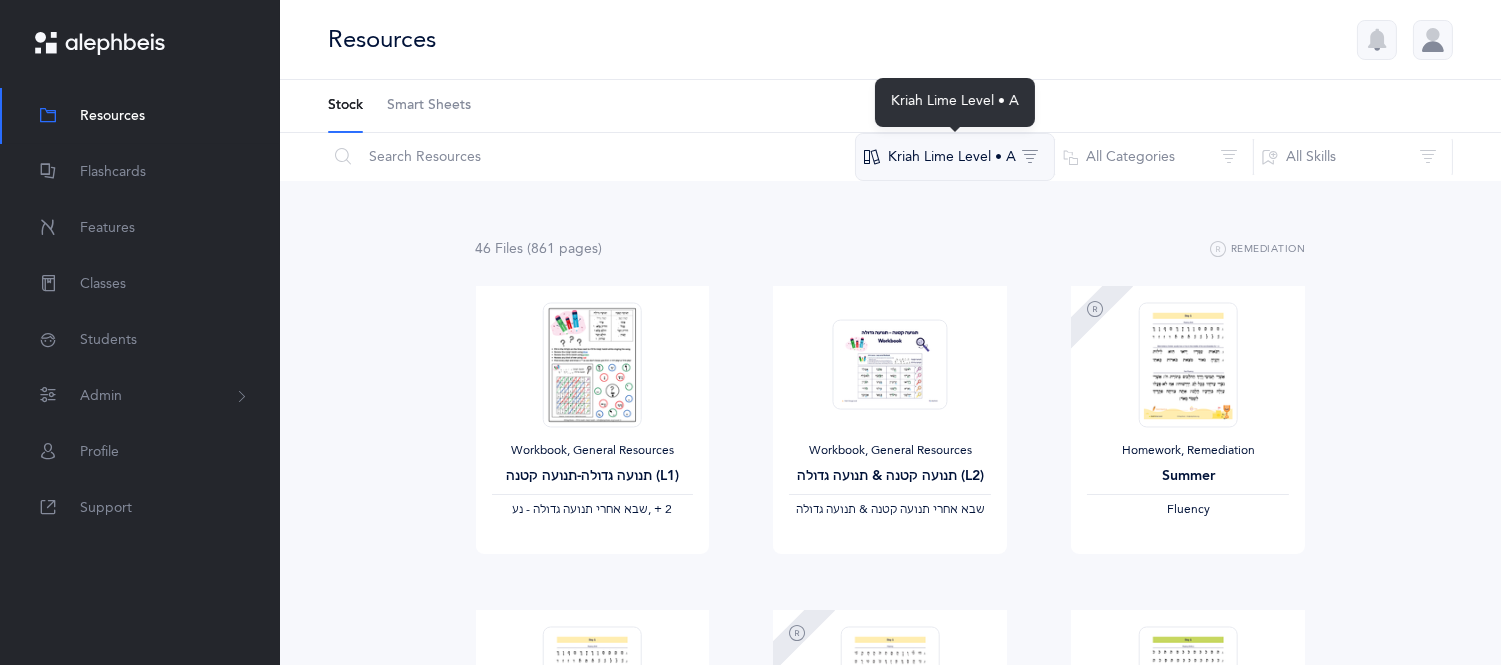 click on "Kriah Lime Level • A" at bounding box center [955, 157] 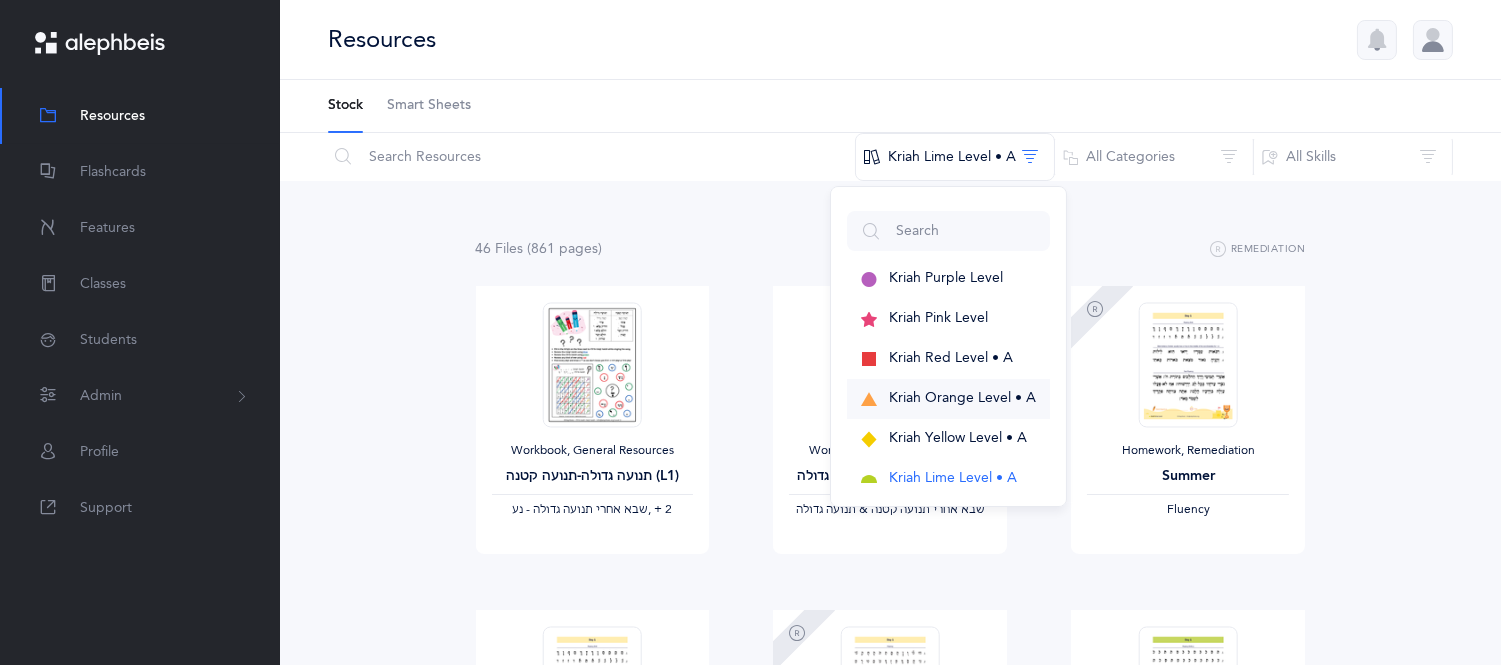 click on "Kriah Orange Level • A" at bounding box center [962, 398] 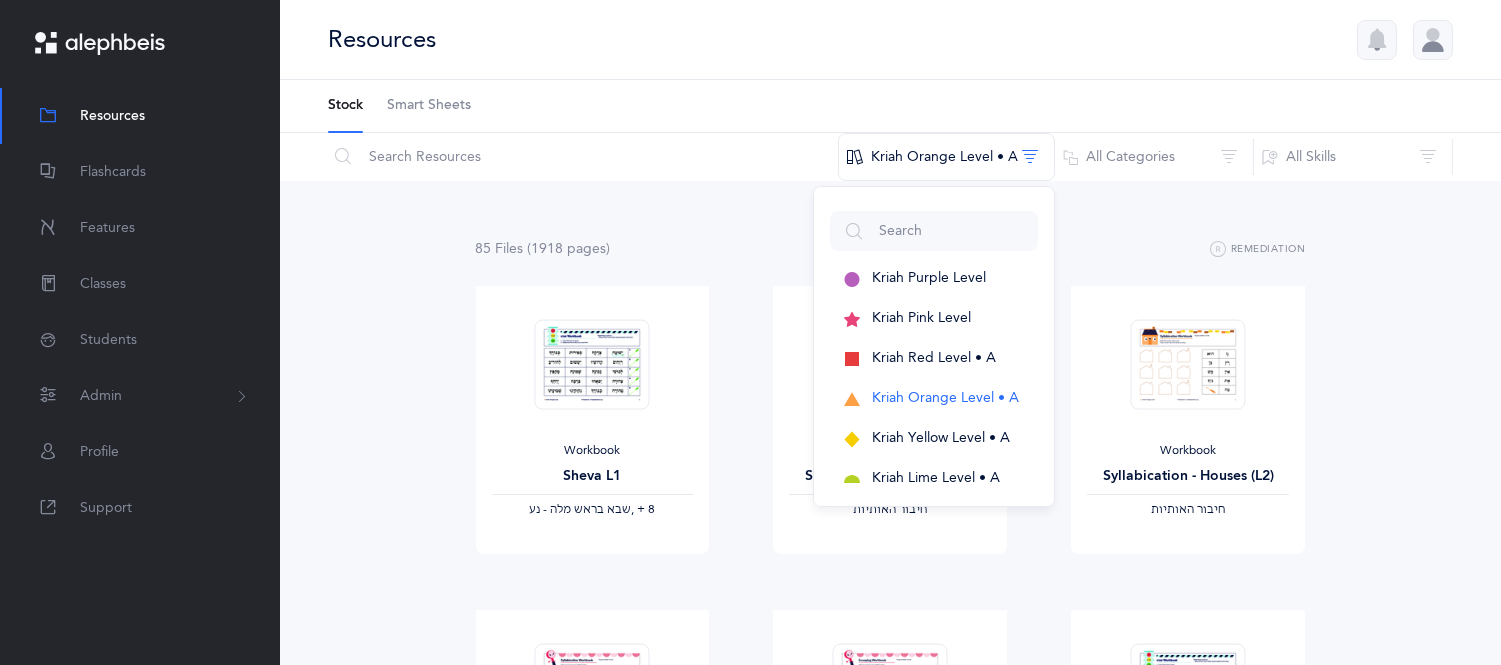 click on "85
File s
(1918 page s )
Remediation
Workbook
Sheva L1
‫שבא בראש מלה - נע‬ ‪, + 8‬   View       Workbook
Syllabication - Houses (L1)
‫חיבור האותיות‬   View       Workbook
Syllabication - Houses (L2)
‫חיבור האותיות‬   View       Workbook
Syllabication - Scooping (L1)
‫חיבור האותיות‬   View       Workbook
Syllabication - Scooping (L2)
‫חיבור האותיות‬   View       Workbook
Sheva L2
‫שבא בראש מלה - נע‬ ‪, + 11‬   View       Homework     ‫אותיות‬   View" at bounding box center (890, 1605) 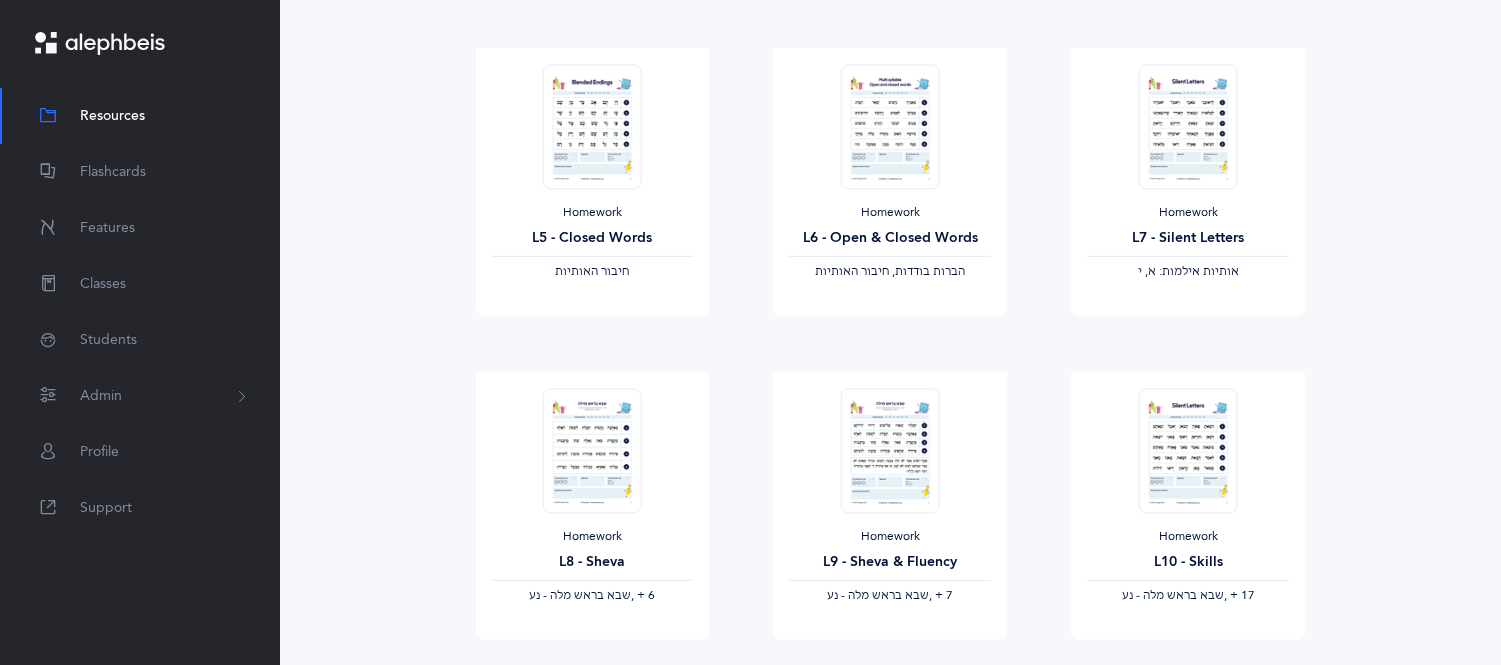 scroll, scrollTop: 1644, scrollLeft: 0, axis: vertical 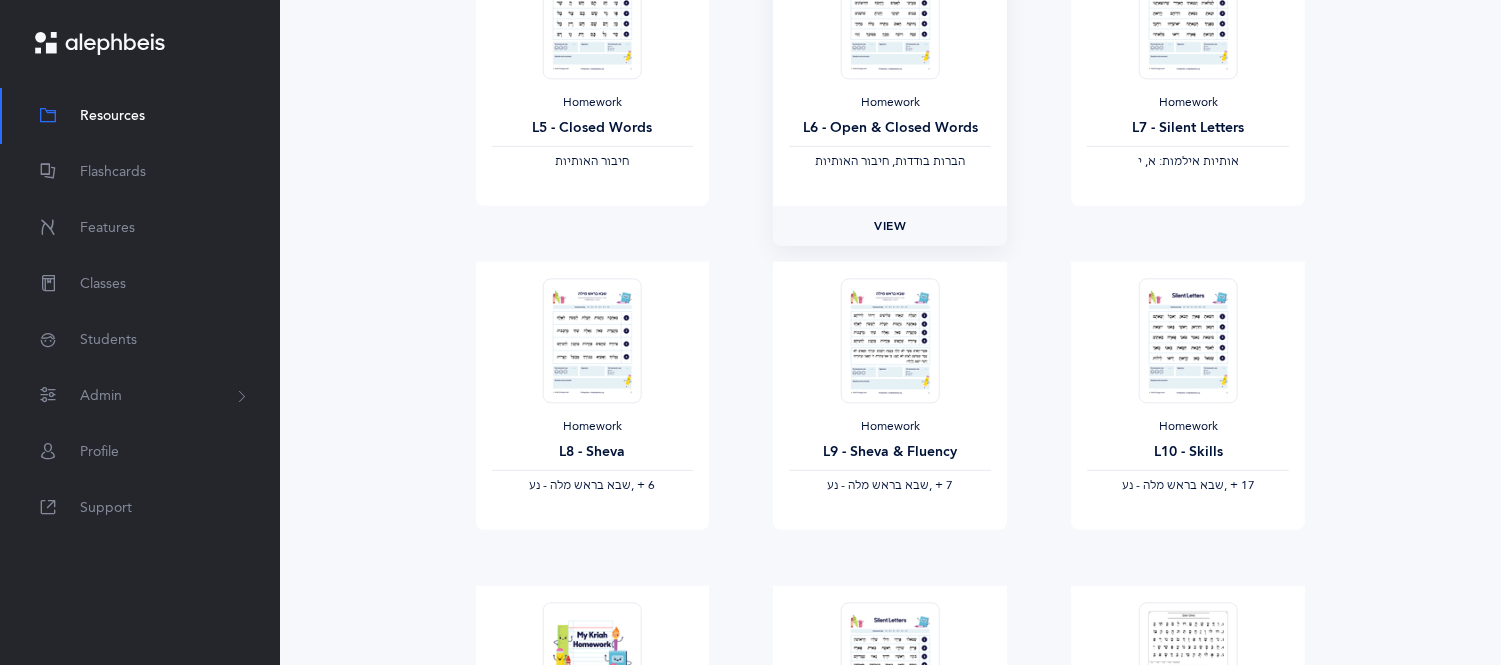 click on "View" at bounding box center [890, 226] 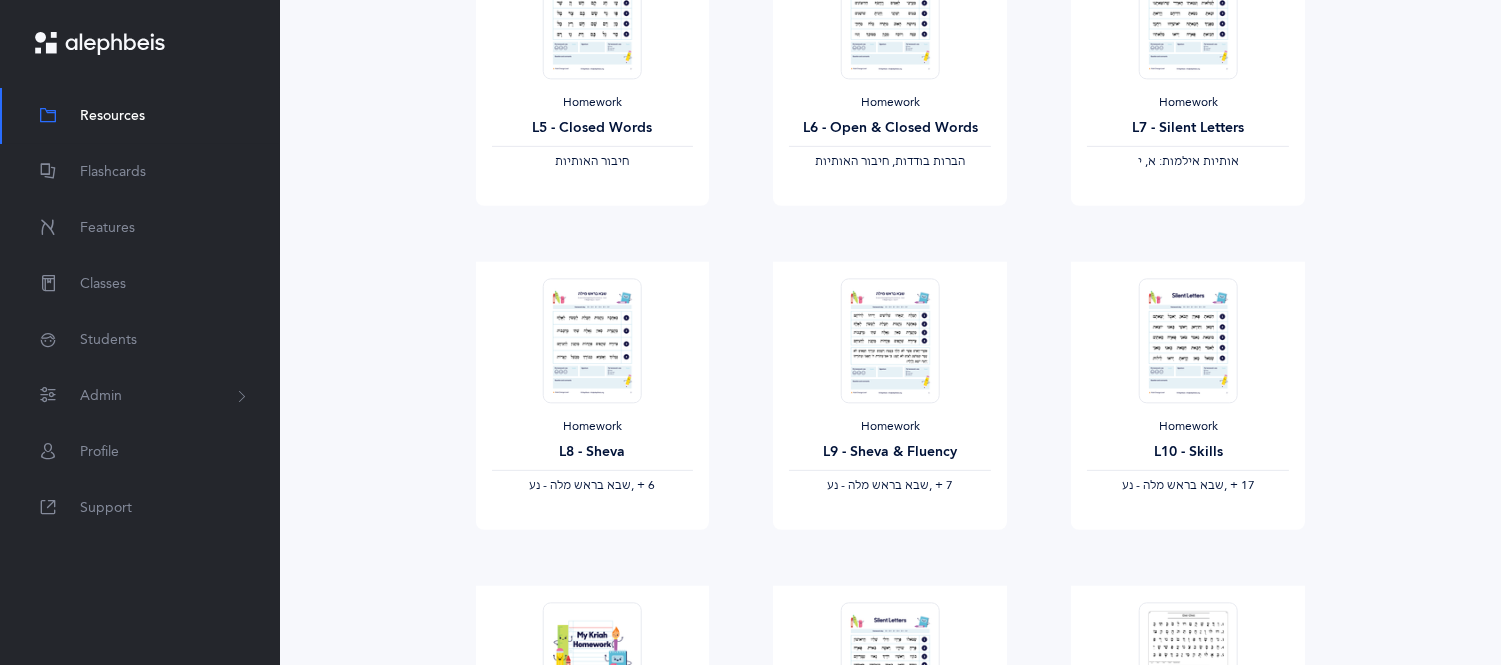 click on "85
File s
(1918 page s )
Remediation
Workbook
Sheva L1
‫שבא בראש מלה - נע‬ ‪, + 8‬   View       Workbook
Syllabication - Houses (L1)
‫חיבור האותיות‬   View       Workbook
Syllabication - Houses (L2)
‫חיבור האותיות‬   View       Workbook
Syllabication - Scooping (L1)
‫חיבור האותיות‬   View       Workbook
Syllabication - Scooping (L2)
‫חיבור האותיות‬   View       Workbook
Sheva L2
‫שבא בראש מלה - נע‬ ‪, + 11‬   View       Homework     ‫אותיות‬   View" at bounding box center [890, -39] 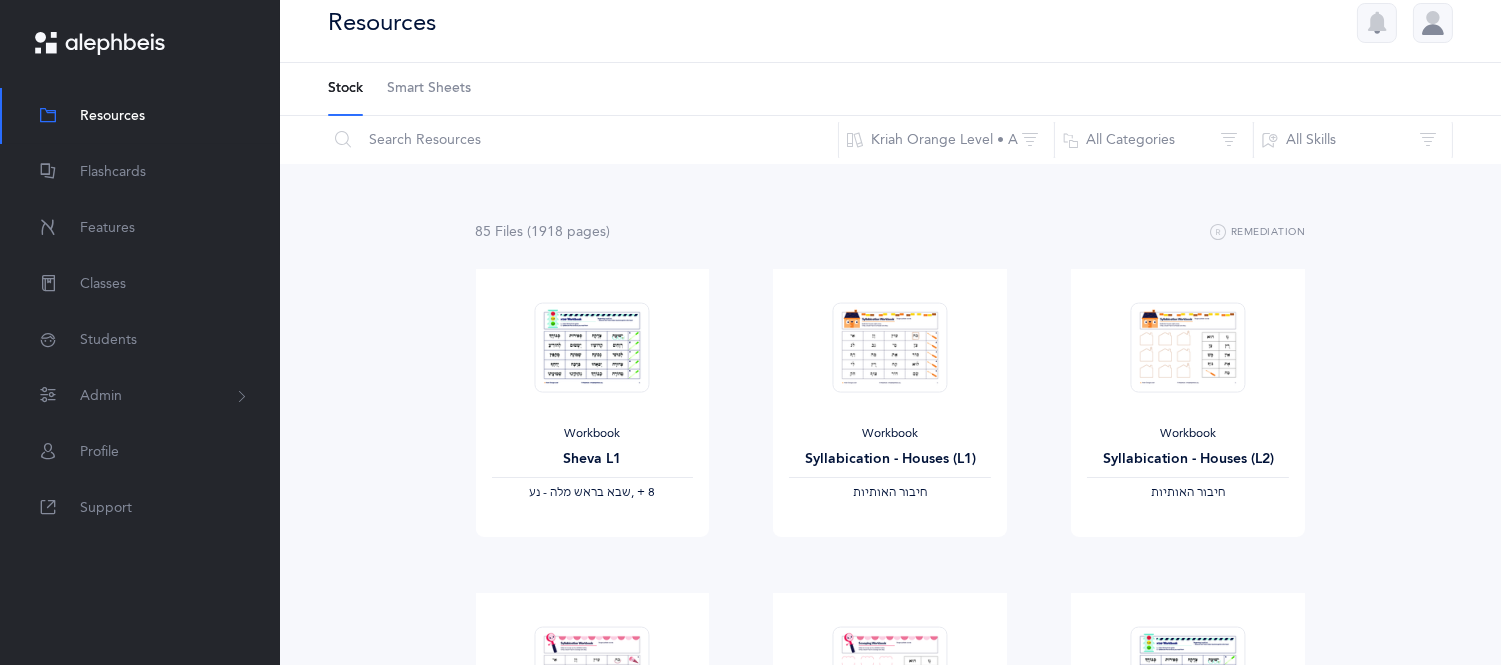 scroll, scrollTop: 0, scrollLeft: 0, axis: both 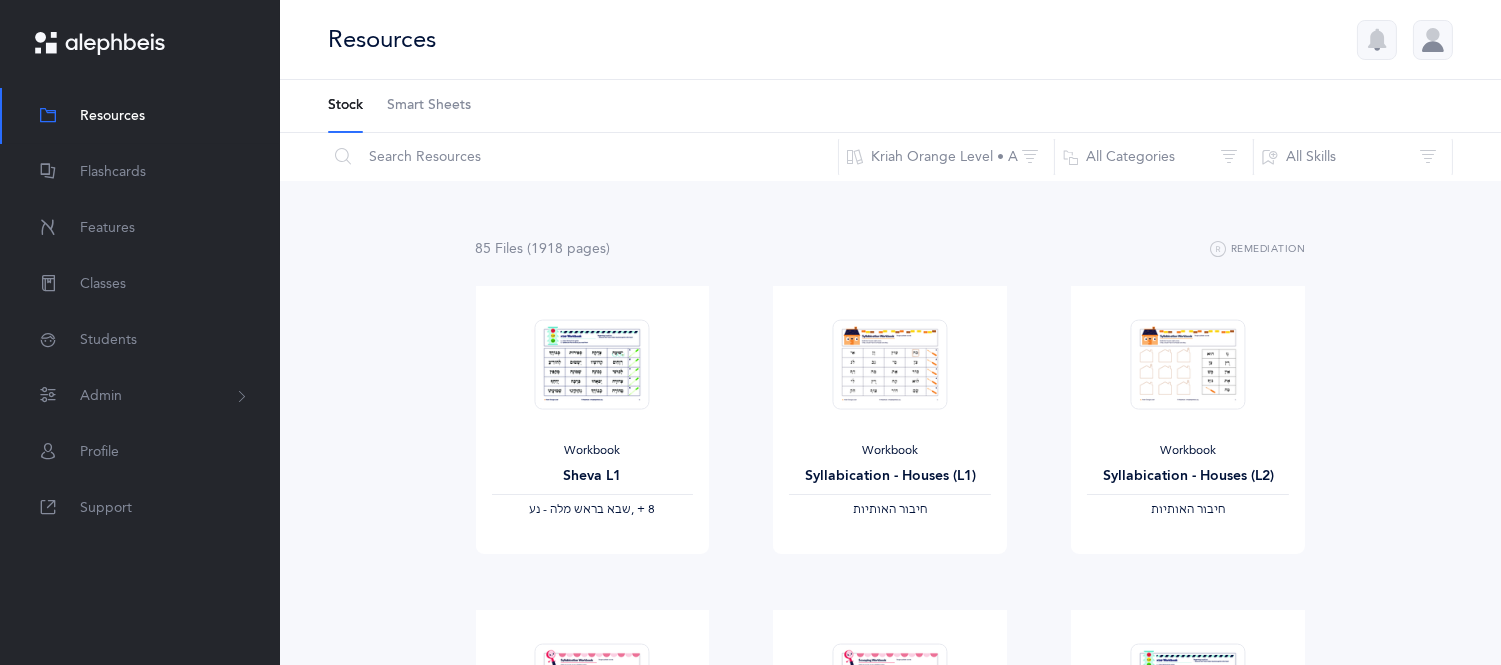 click on "Smart Sheets" at bounding box center (429, 106) 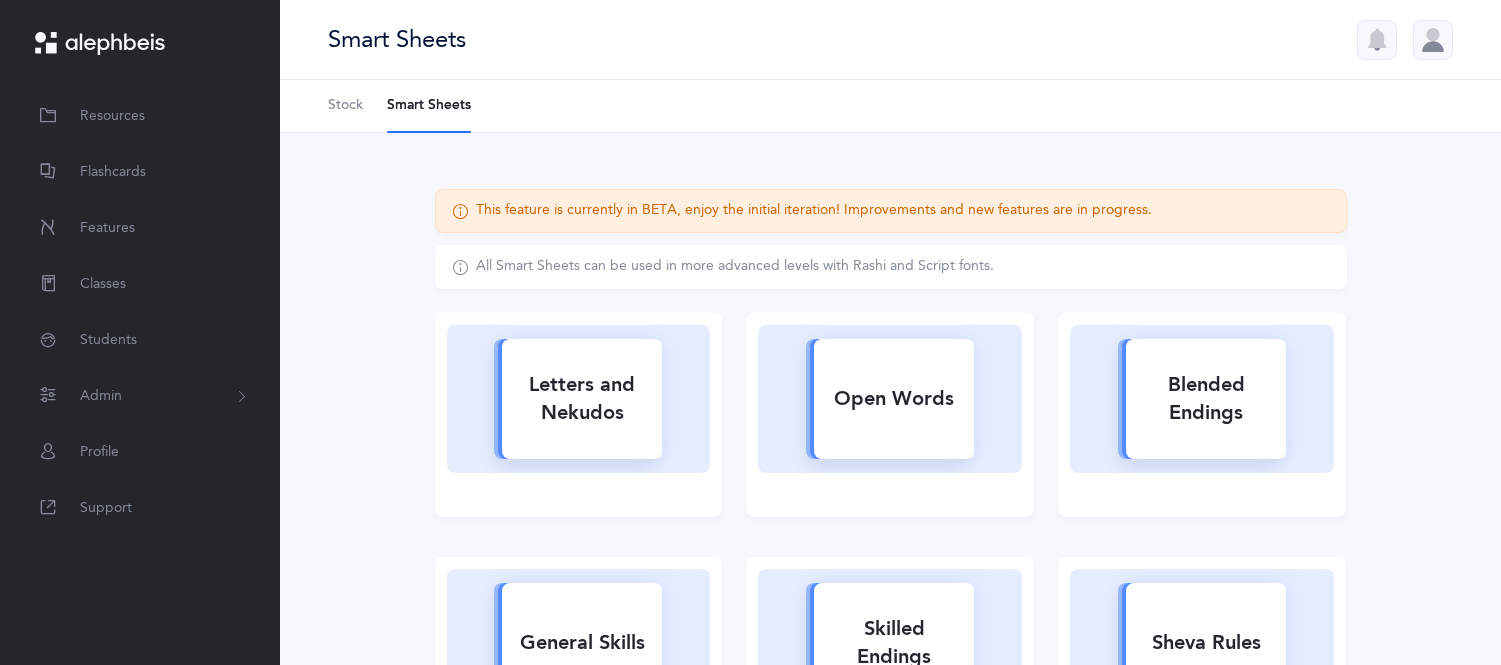 scroll, scrollTop: 0, scrollLeft: 0, axis: both 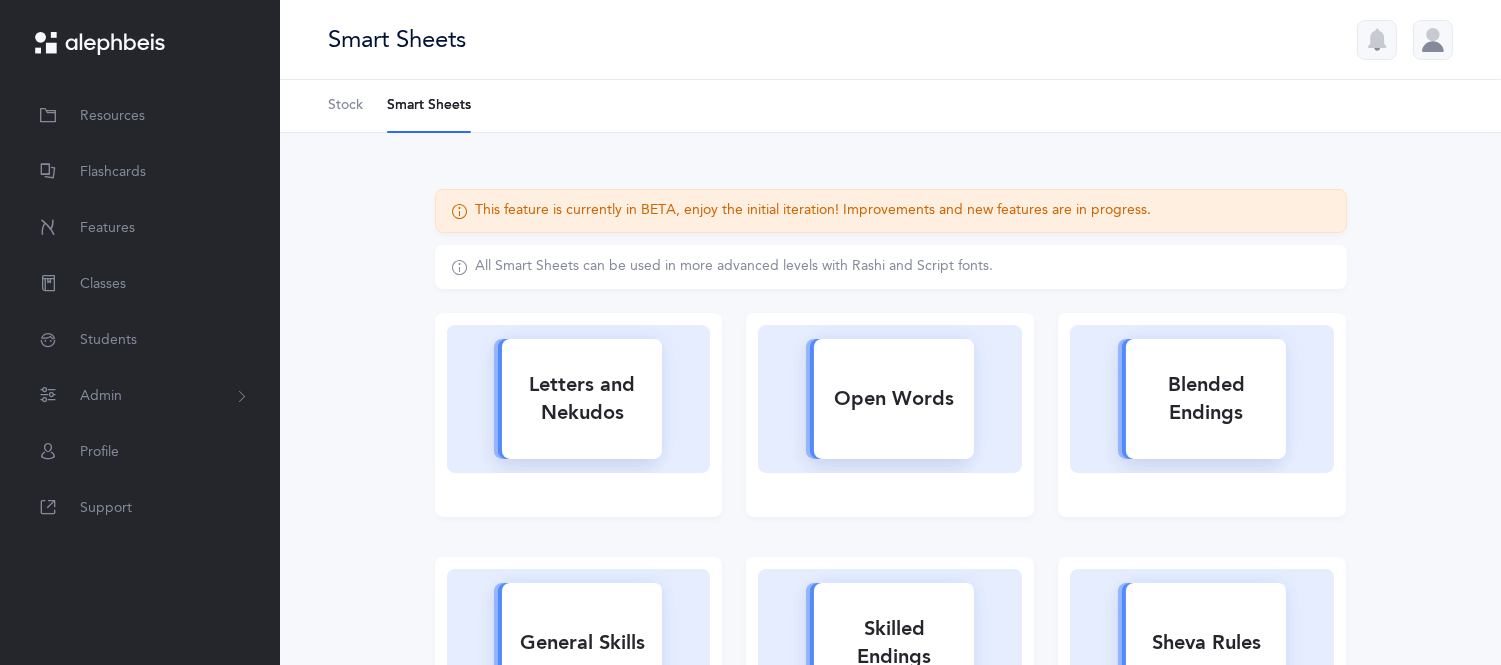 click 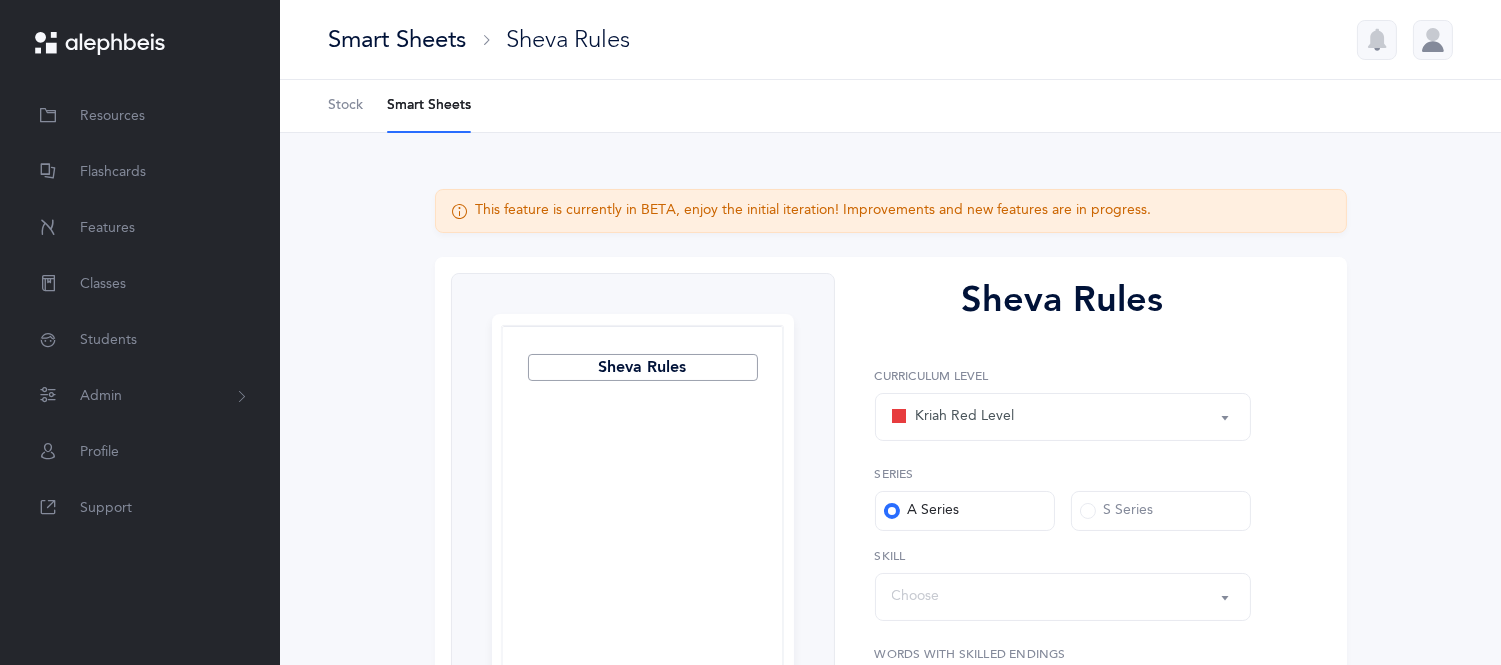 click on "Kriah Red Level" at bounding box center [1063, 417] 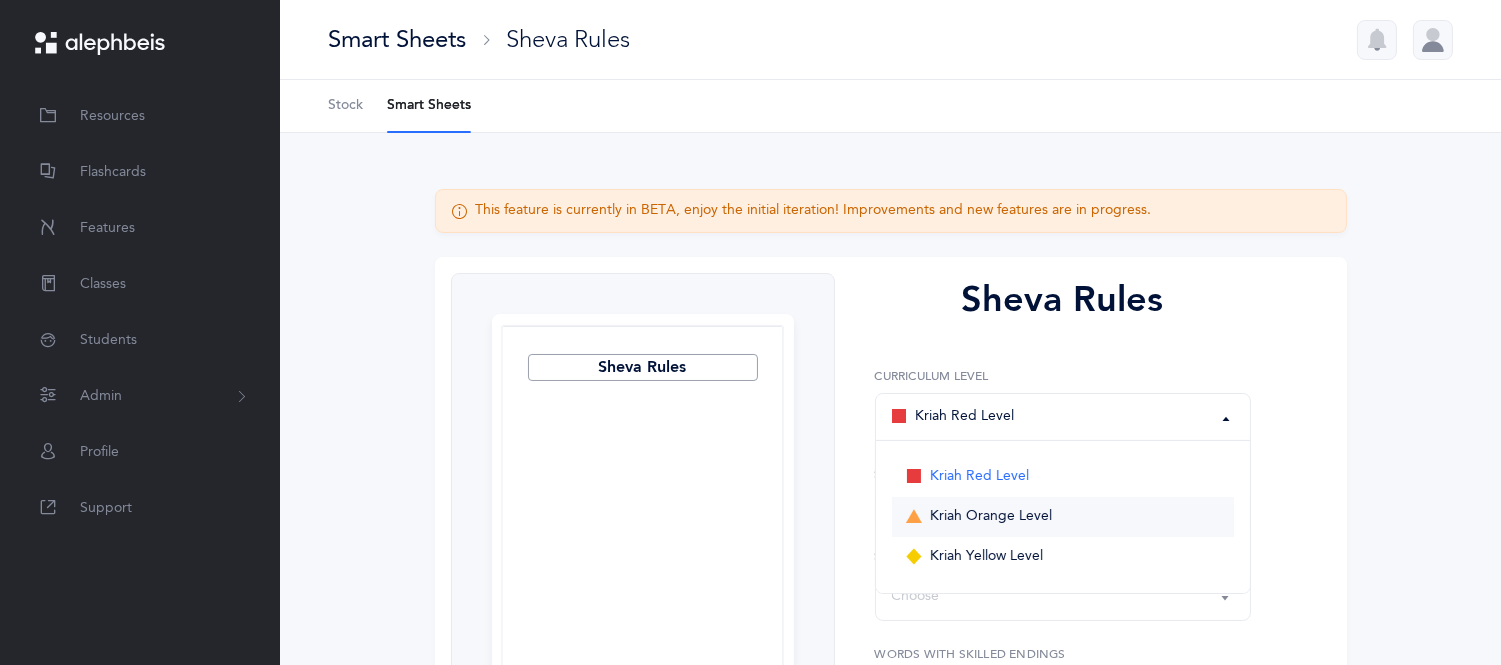 click on "Kriah Orange Level" at bounding box center [991, 517] 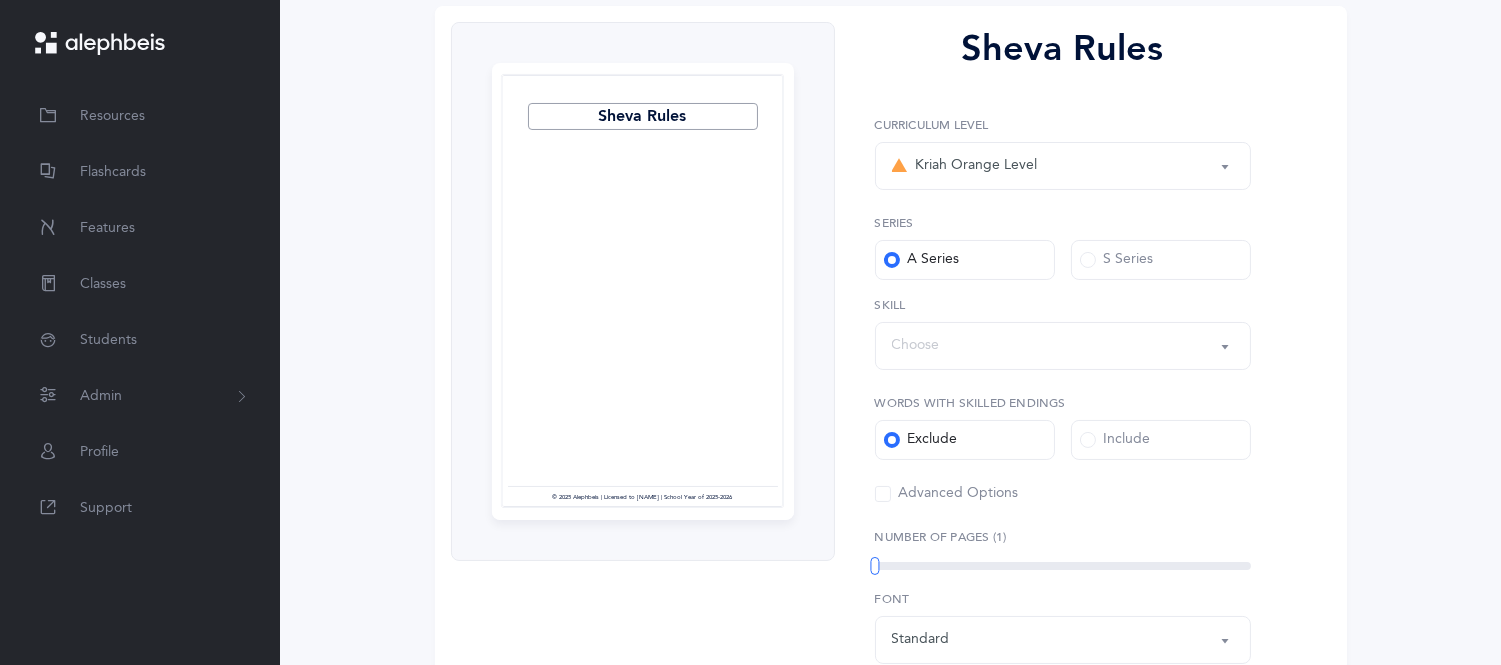 scroll, scrollTop: 355, scrollLeft: 0, axis: vertical 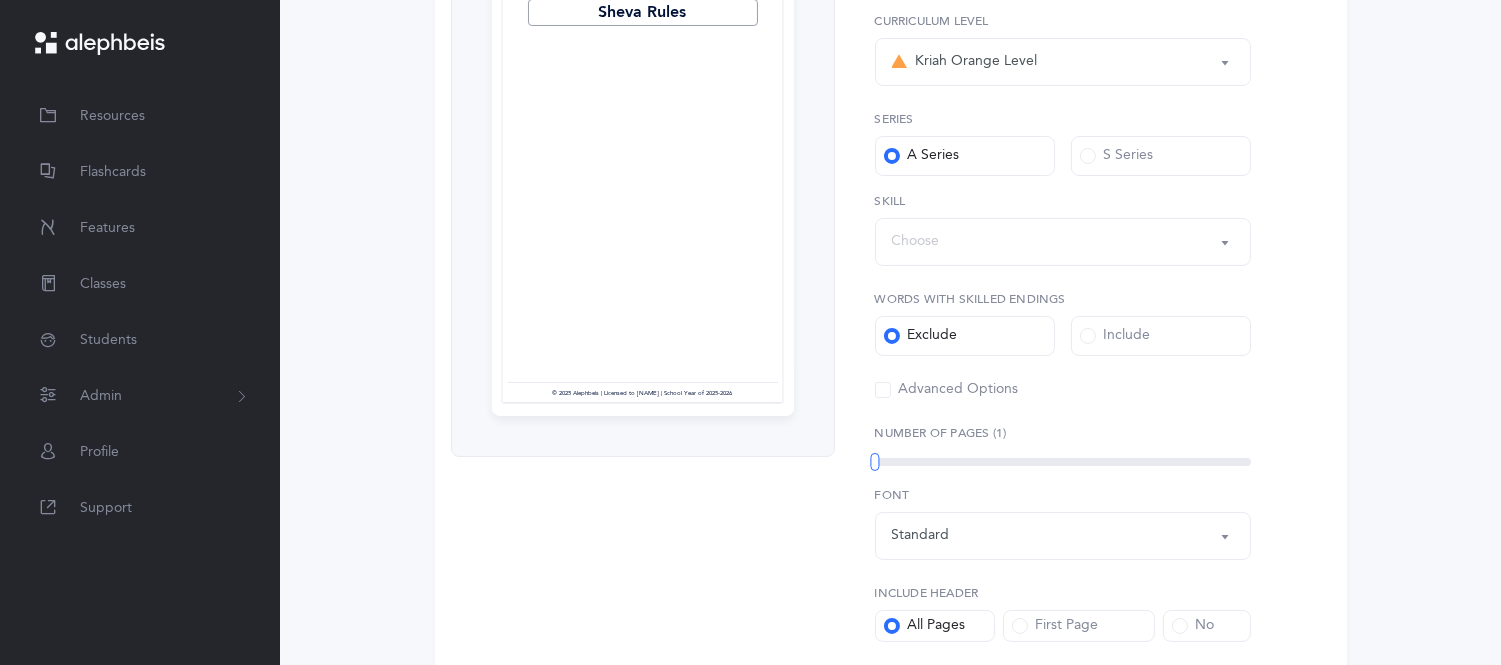 click on "Choose" at bounding box center (1063, 242) 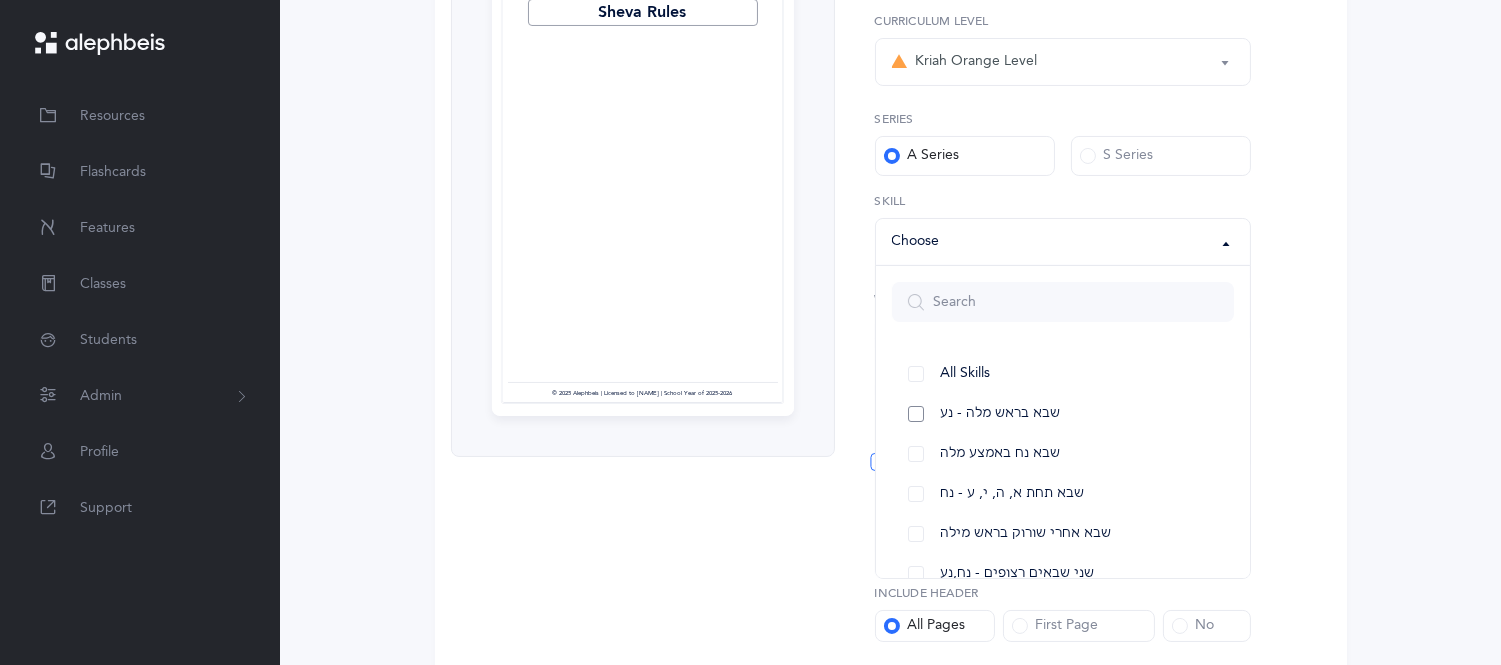click on "שבא בראש מלה - נע" at bounding box center [1000, 414] 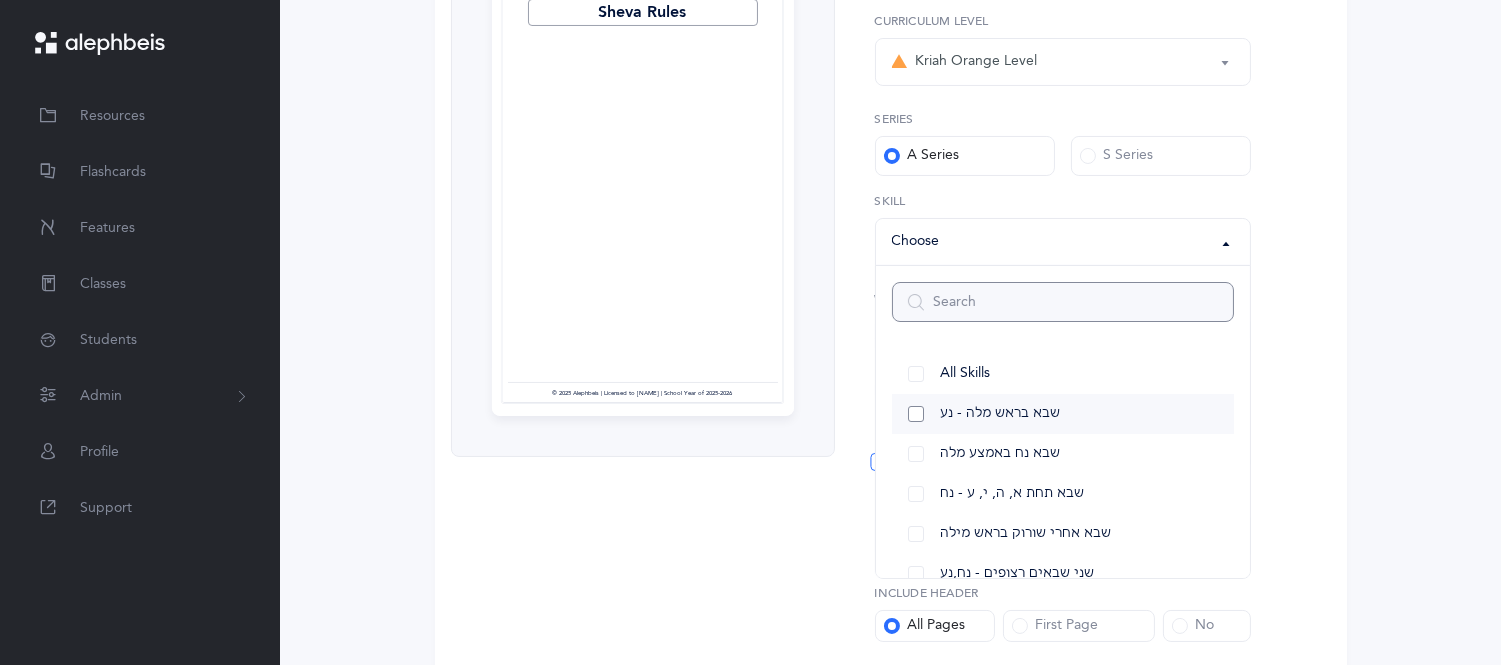 select on "12" 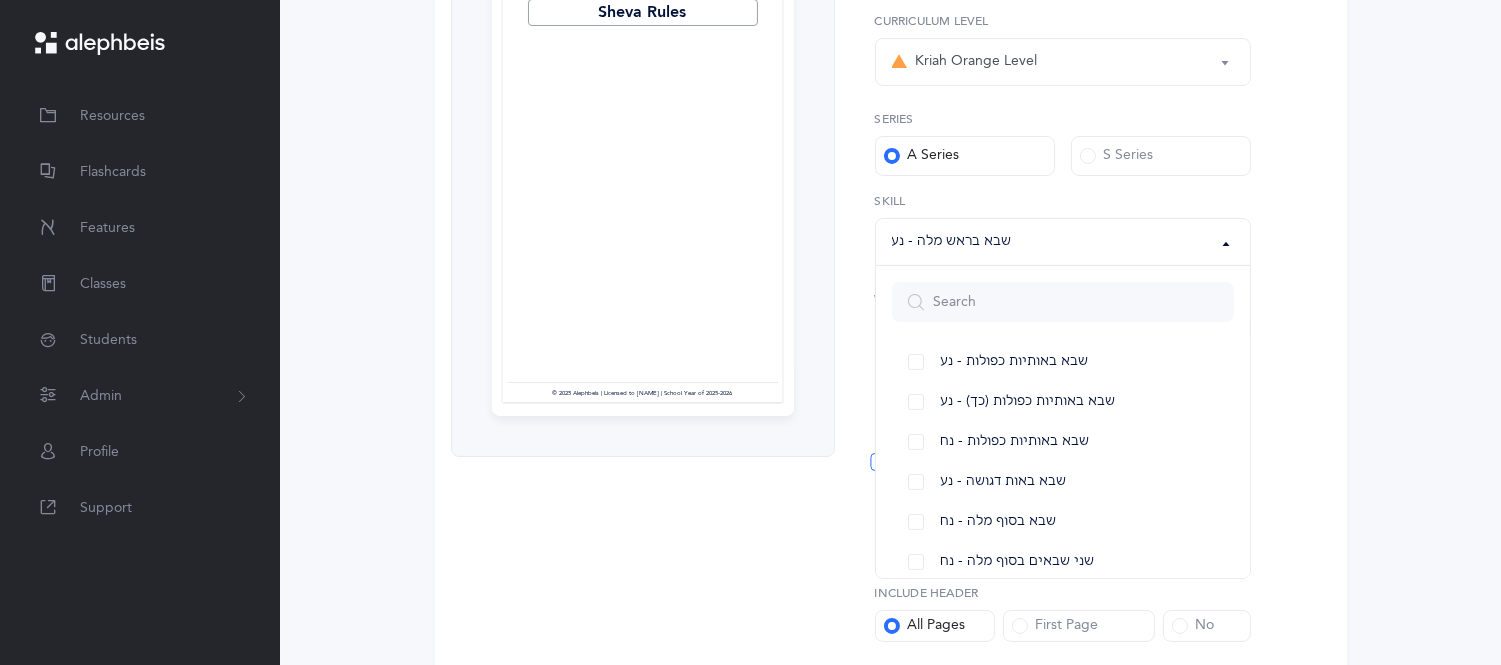 scroll, scrollTop: 272, scrollLeft: 0, axis: vertical 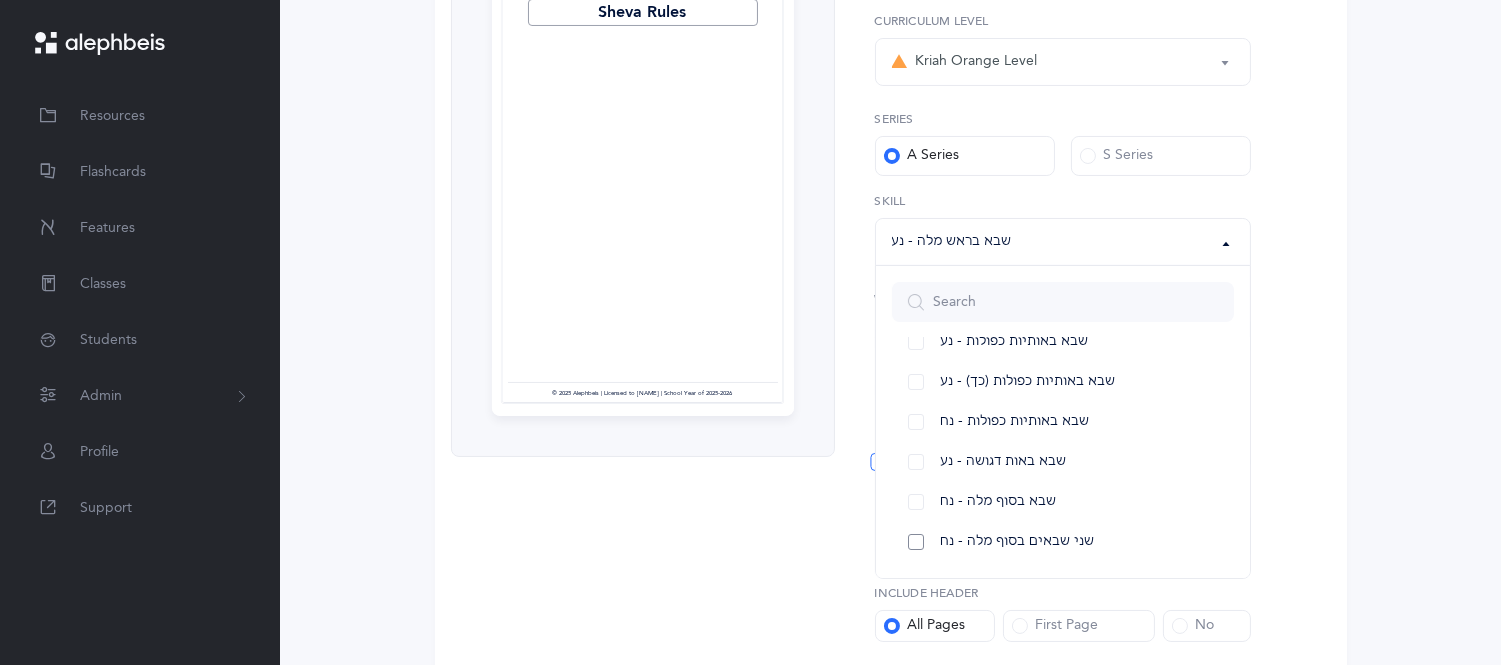 click on "שני שבאים בסוף מלה - נח" at bounding box center (1063, 542) 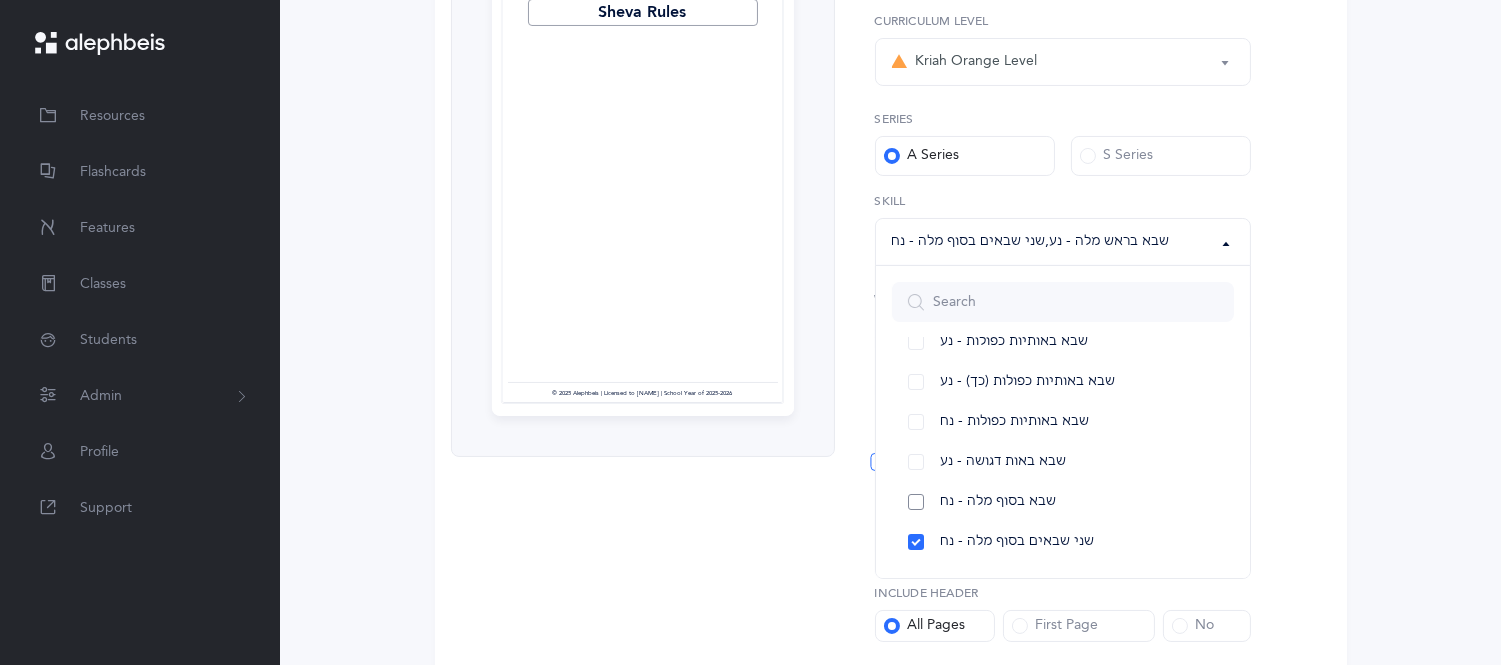 click on "שבא בסוף מלה - נח" at bounding box center [1063, 502] 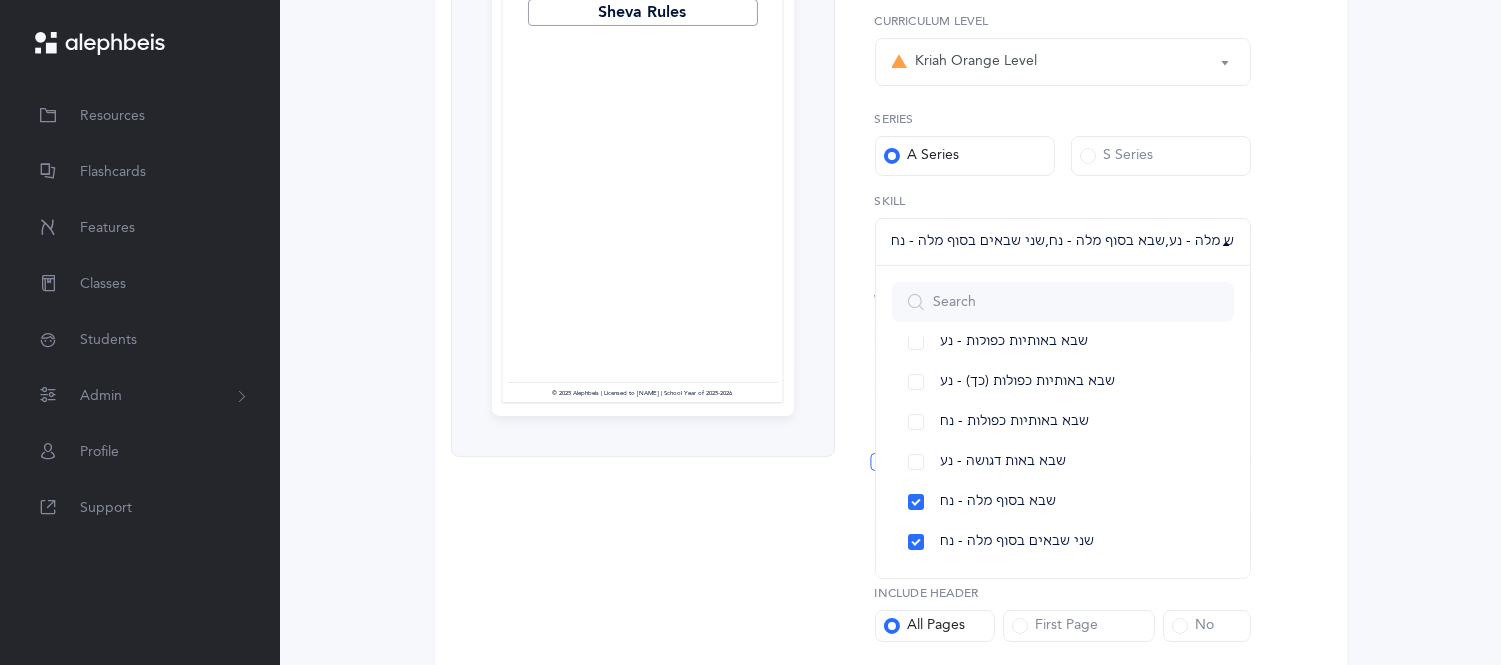 click on "This feature is currently in BETA, enjoy the initial iteration!
Improvements and new features are in progress.
Sheva Rules
Page 1
© 2025 Alephbeis | Licensed to Chanie Engelberg | School Year of 2025-2026
Sheva Rules
1.
2.
3.
4.
5.
1.
2.
3.
4.
5.
1.
2.
3.
4.
5.
1.
2.
3.
4.
5." at bounding box center [891, 294] 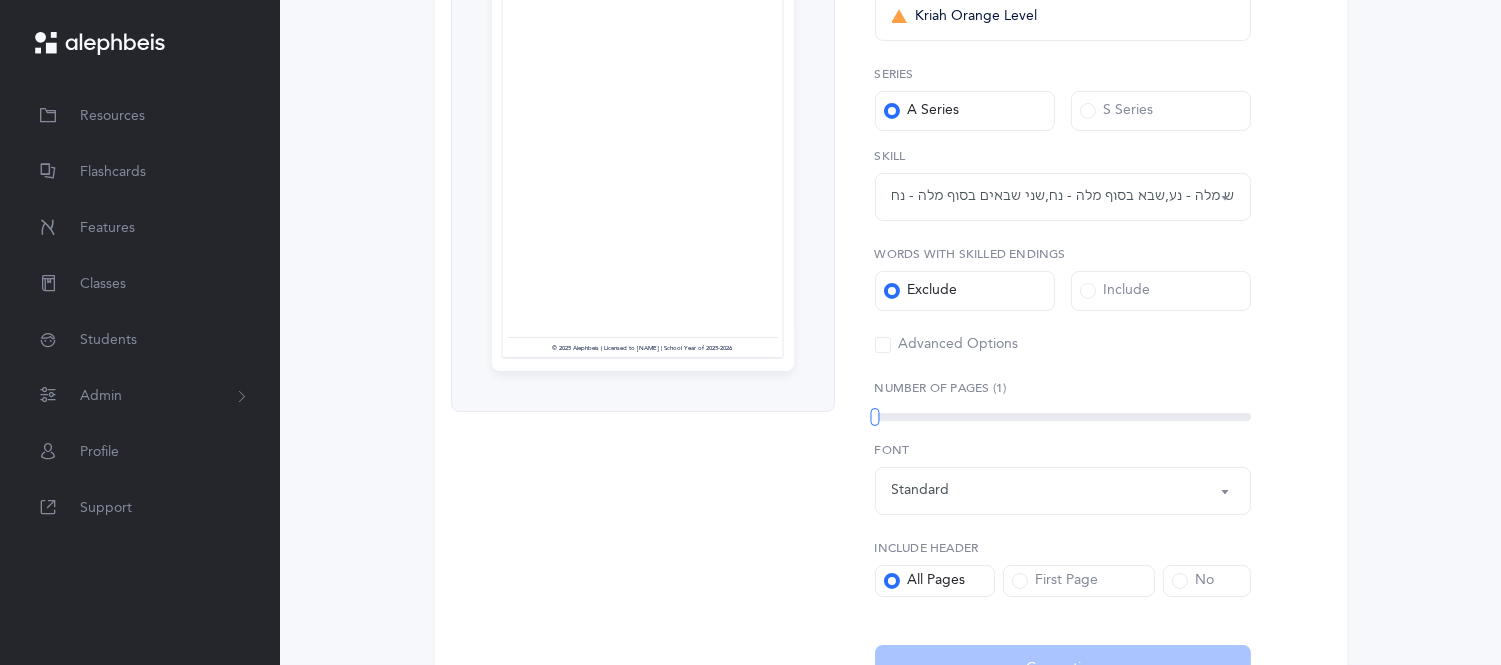 scroll, scrollTop: 444, scrollLeft: 0, axis: vertical 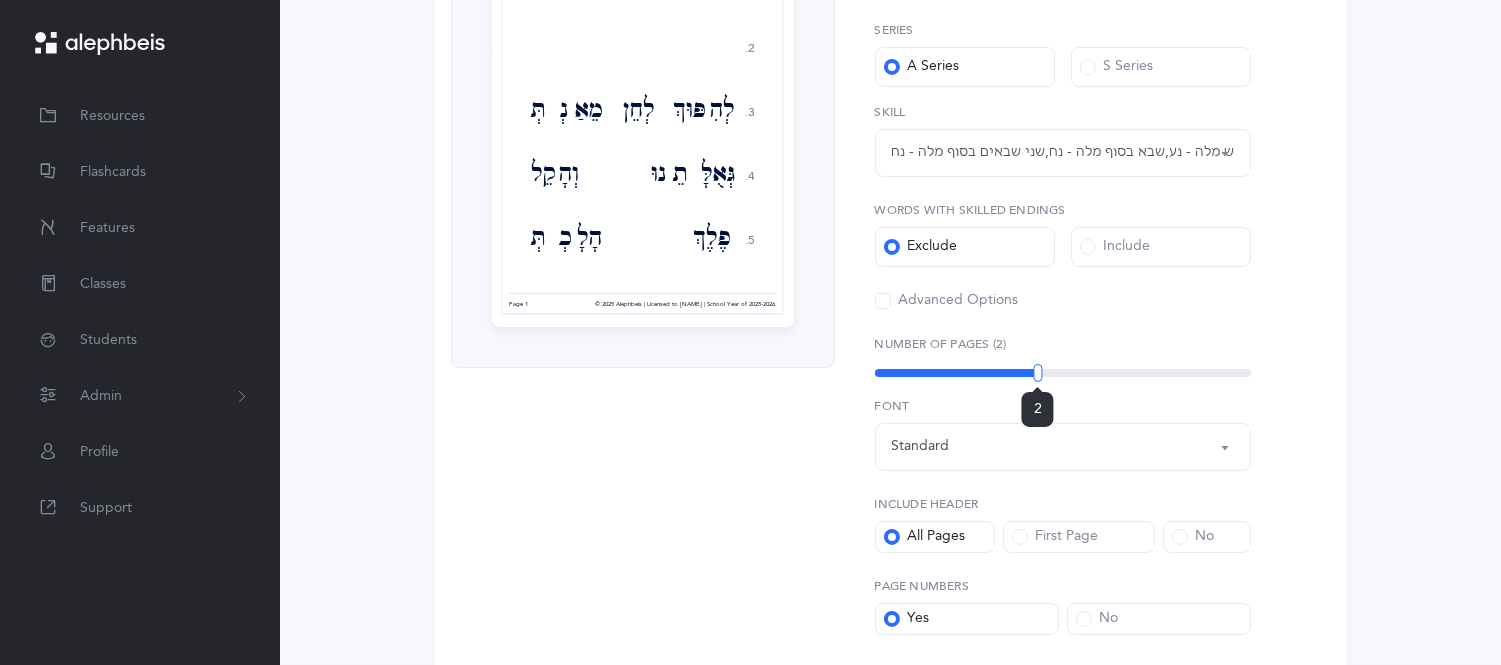 click on "2" at bounding box center (1063, 373) 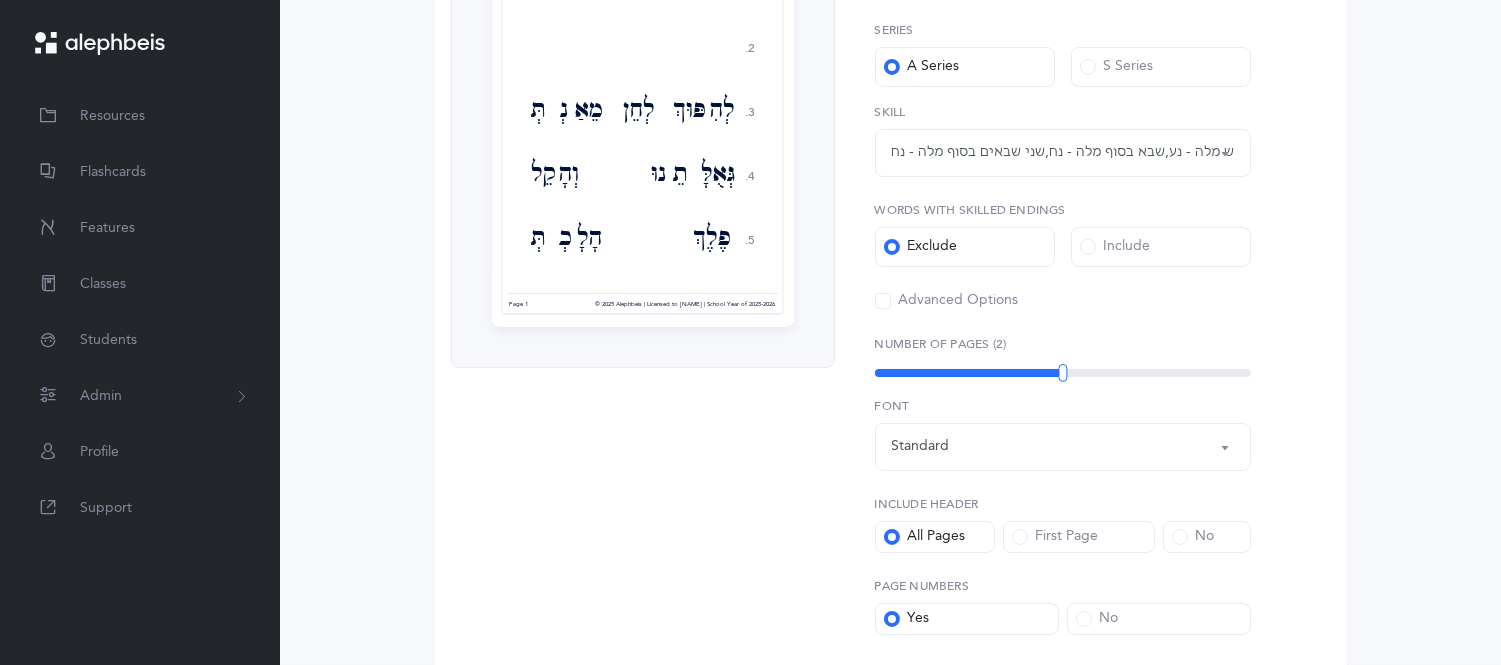 click on "This feature is currently in BETA, enjoy the initial iteration!
Improvements and new features are in progress.
Sheva Rules
1.
2.
3.
4.
5.
טָהַרְתְּ
בַּעֲדֵךְ
לְהִפּוּךְ
לְחֵן
מֵאַנְתְּ
גְּאֻלָּתֵנוּ
וְהָקֵל
פֶלֶךְ
הָלָכְתְּ
וַיֵּשְׁתְּ
וַיֵּבְךְּ
רֻחַצְתְּ
אָמַרְתְּ
אָמַרְתְּ
Page 1" at bounding box center (891, 246) 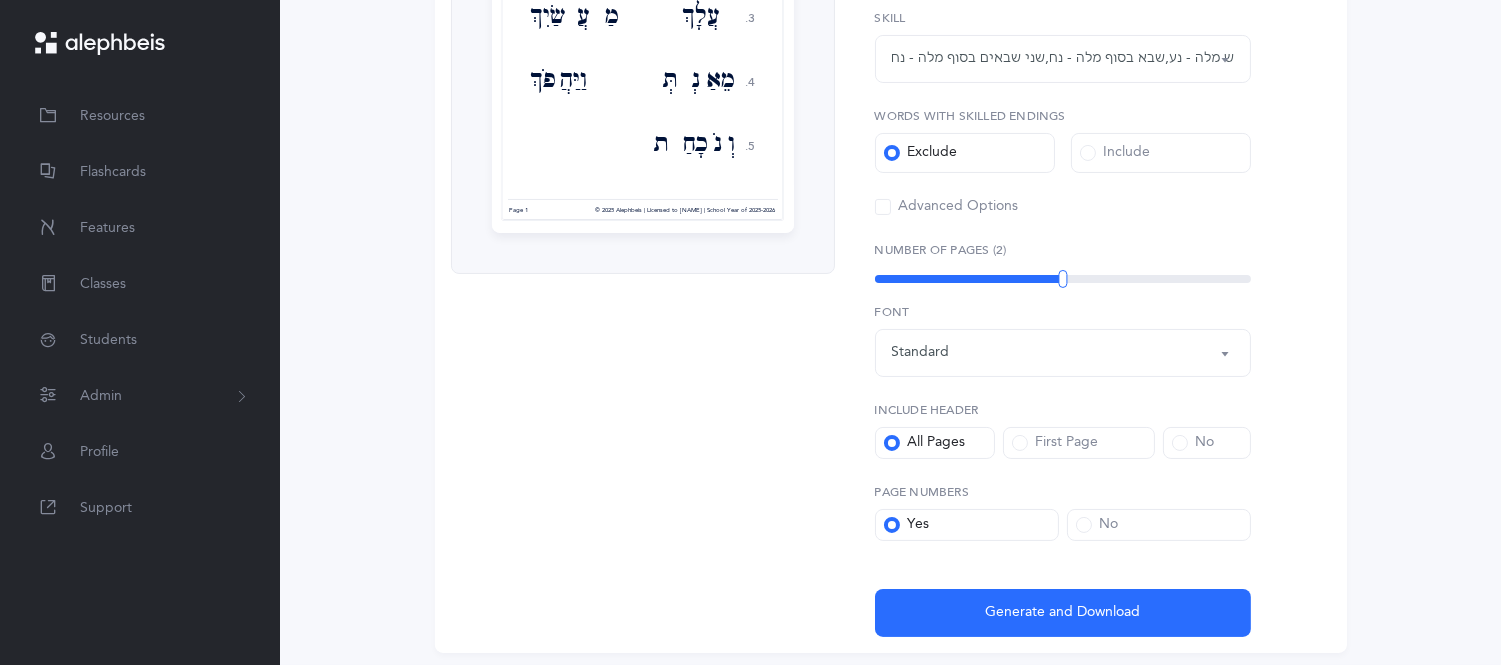 scroll, scrollTop: 577, scrollLeft: 0, axis: vertical 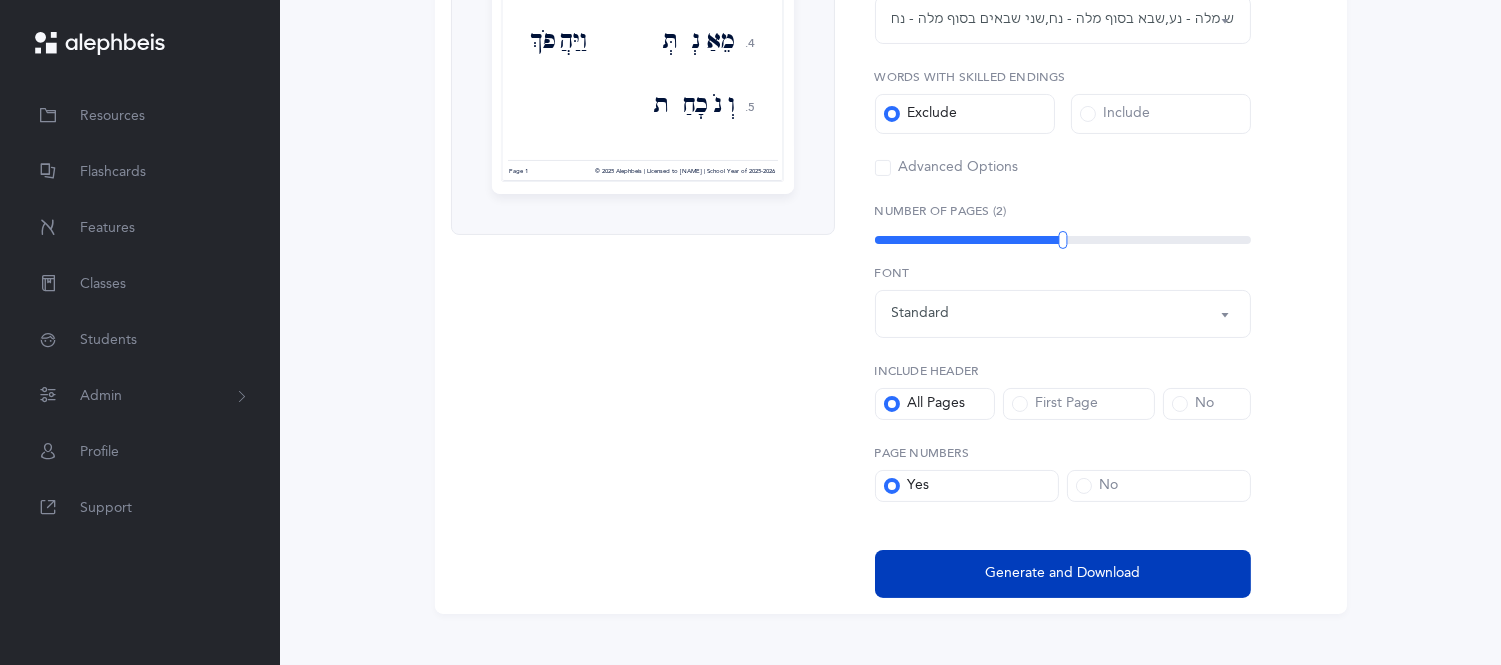 click on "Generate and Download" at bounding box center [1063, 574] 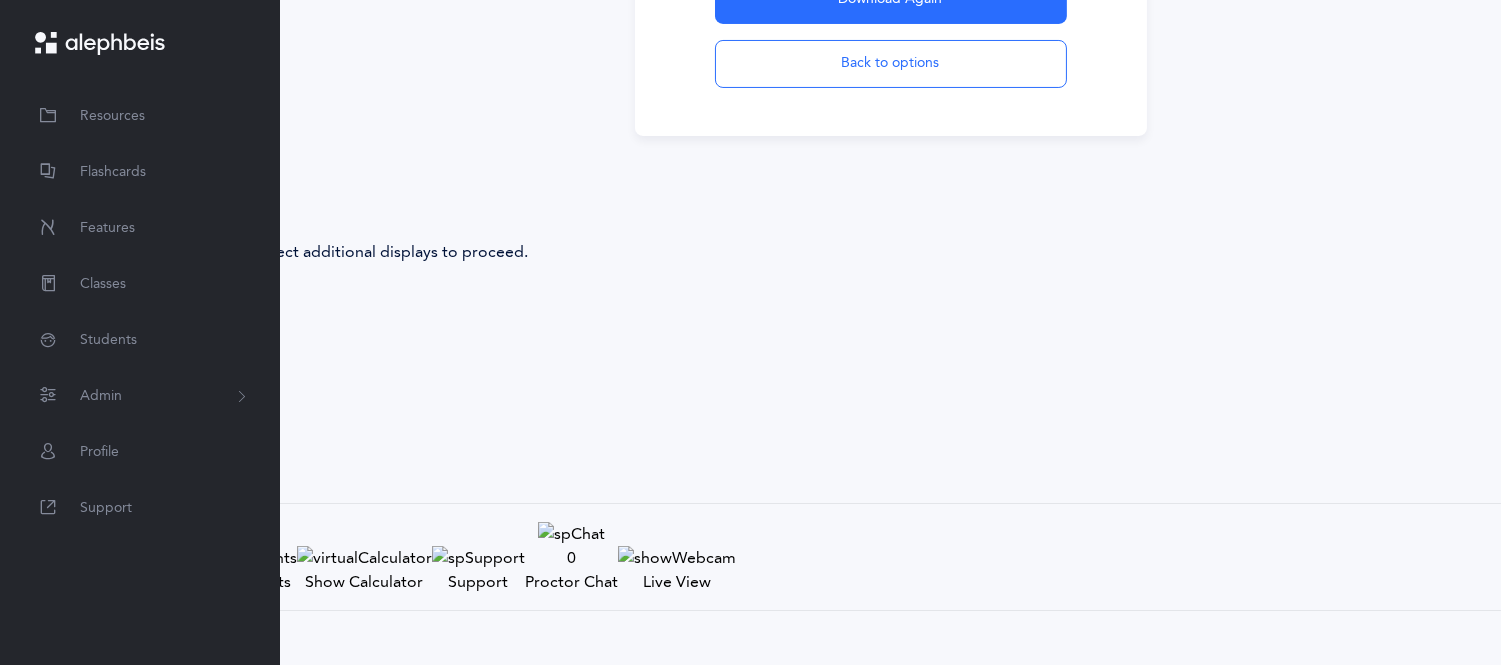 scroll, scrollTop: 127, scrollLeft: 0, axis: vertical 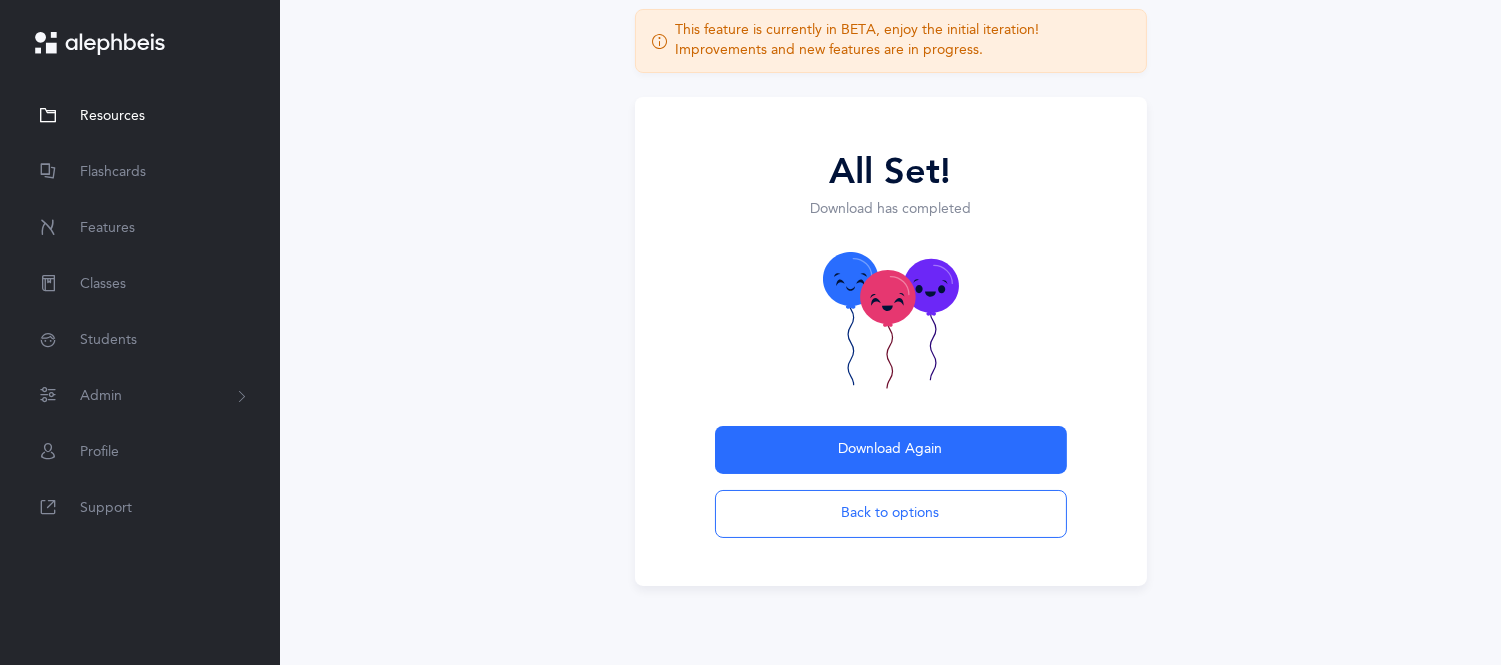 click on "Resources" at bounding box center (112, 116) 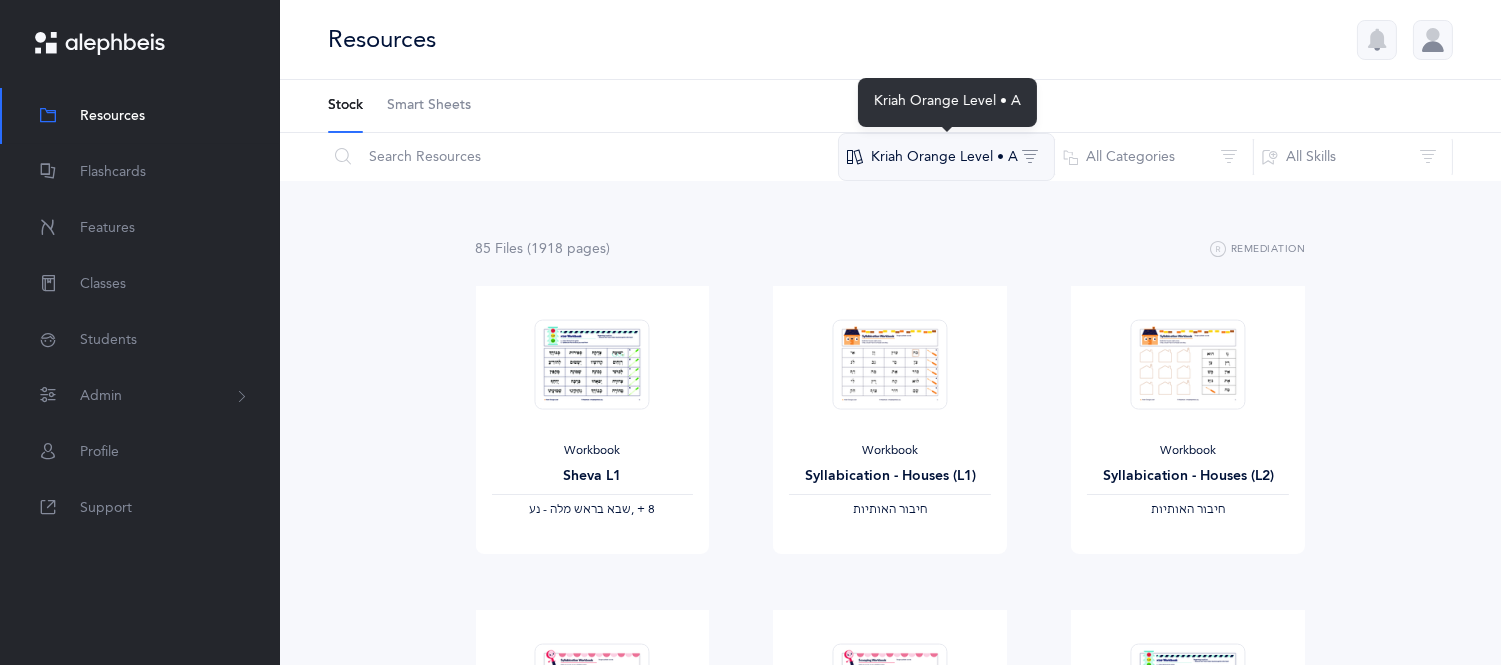 click on "Kriah Orange Level • A" at bounding box center (946, 157) 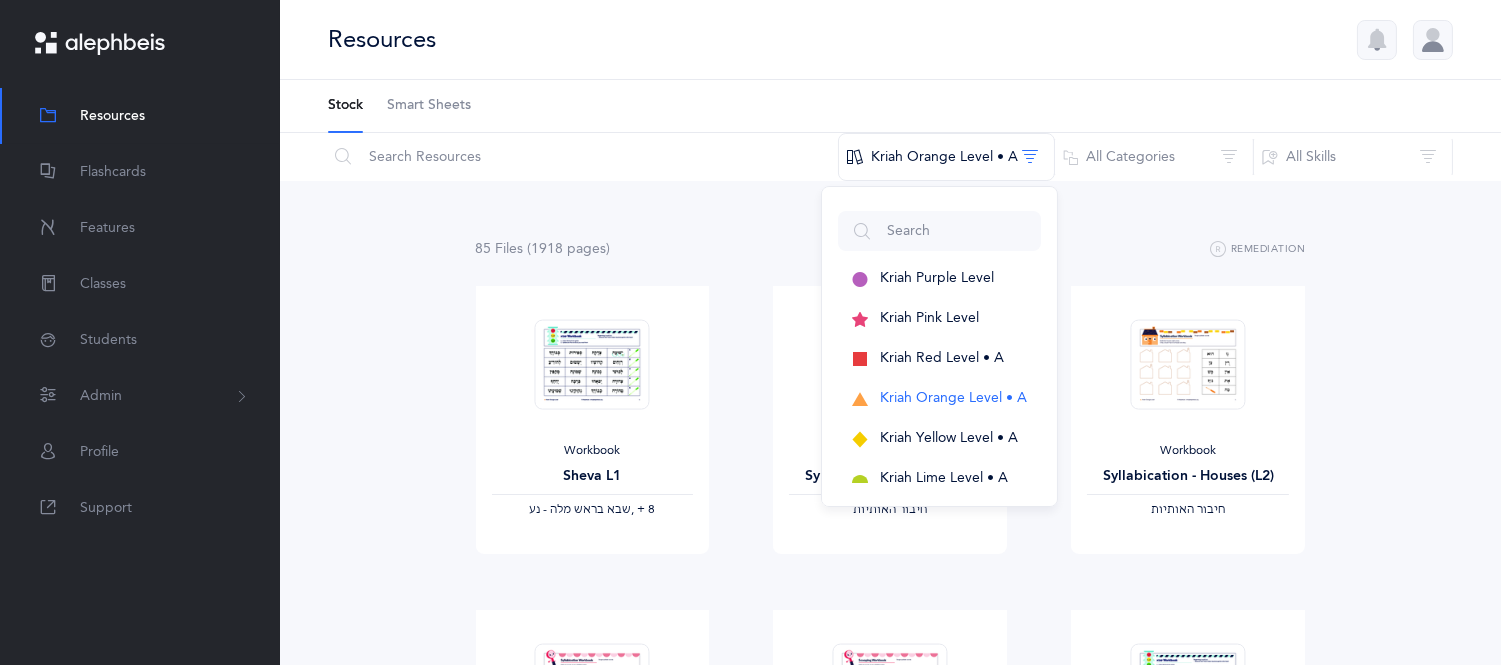 click on "85
File s
(1918 page s )
Remediation
Workbook
Sheva L1
‫שבא בראש מלה - נע‬ ‪, + 8‬   View       Workbook
Syllabication - Houses (L1)
‫חיבור האותיות‬   View       Workbook
Syllabication - Houses (L2)
‫חיבור האותיות‬   View       Workbook
Syllabication - Scooping (L1)
‫חיבור האותיות‬   View       Workbook
Syllabication - Scooping (L2)
‫חיבור האותיות‬   View       Workbook
Sheva L2
‫שבא בראש מלה - נע‬ ‪, + 11‬   View       Homework     ‫אותיות‬   View" at bounding box center [890, 1605] 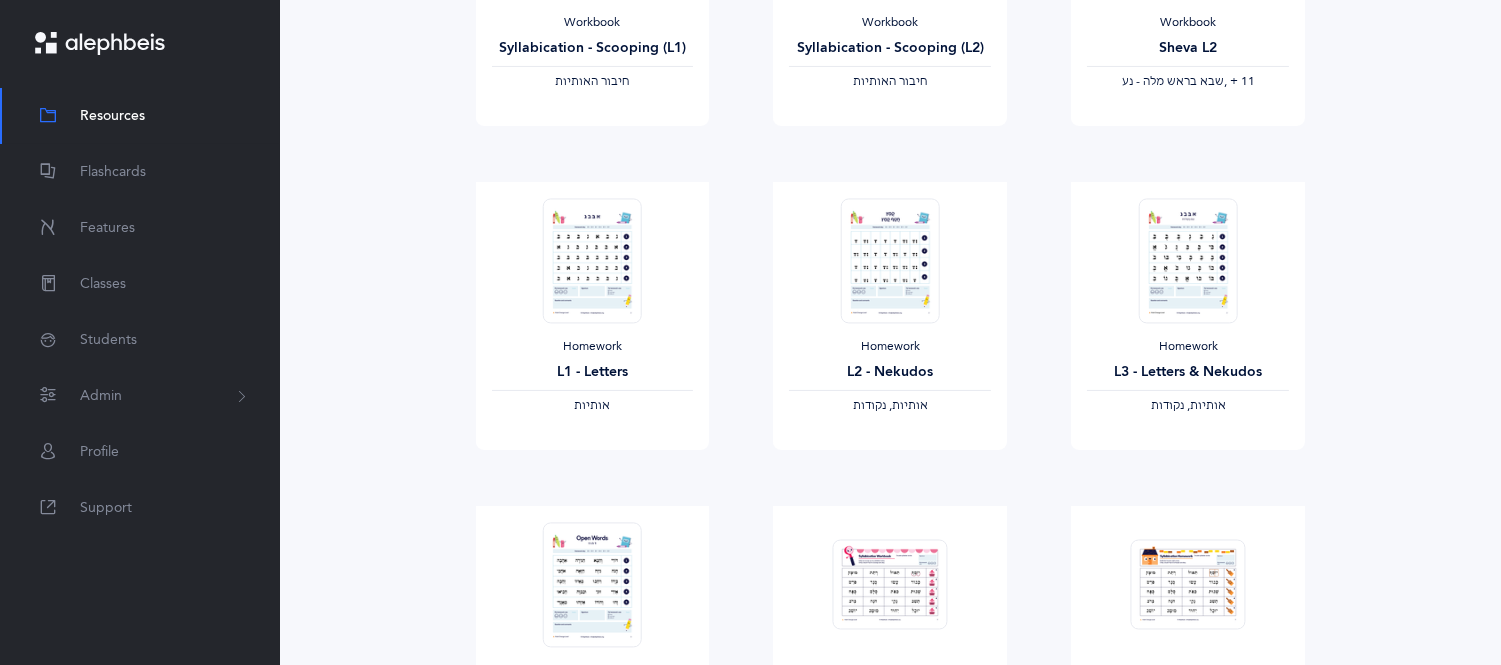scroll, scrollTop: 755, scrollLeft: 0, axis: vertical 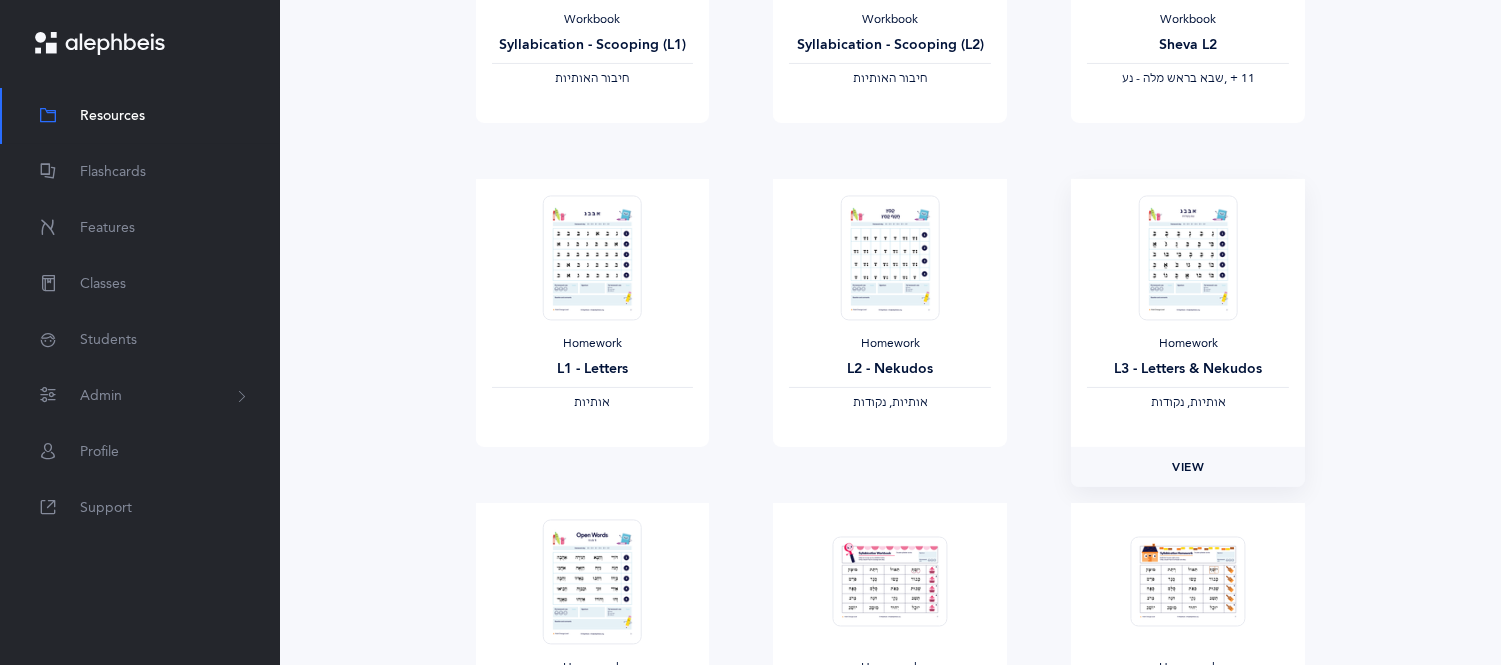 click on "View" at bounding box center [1188, 467] 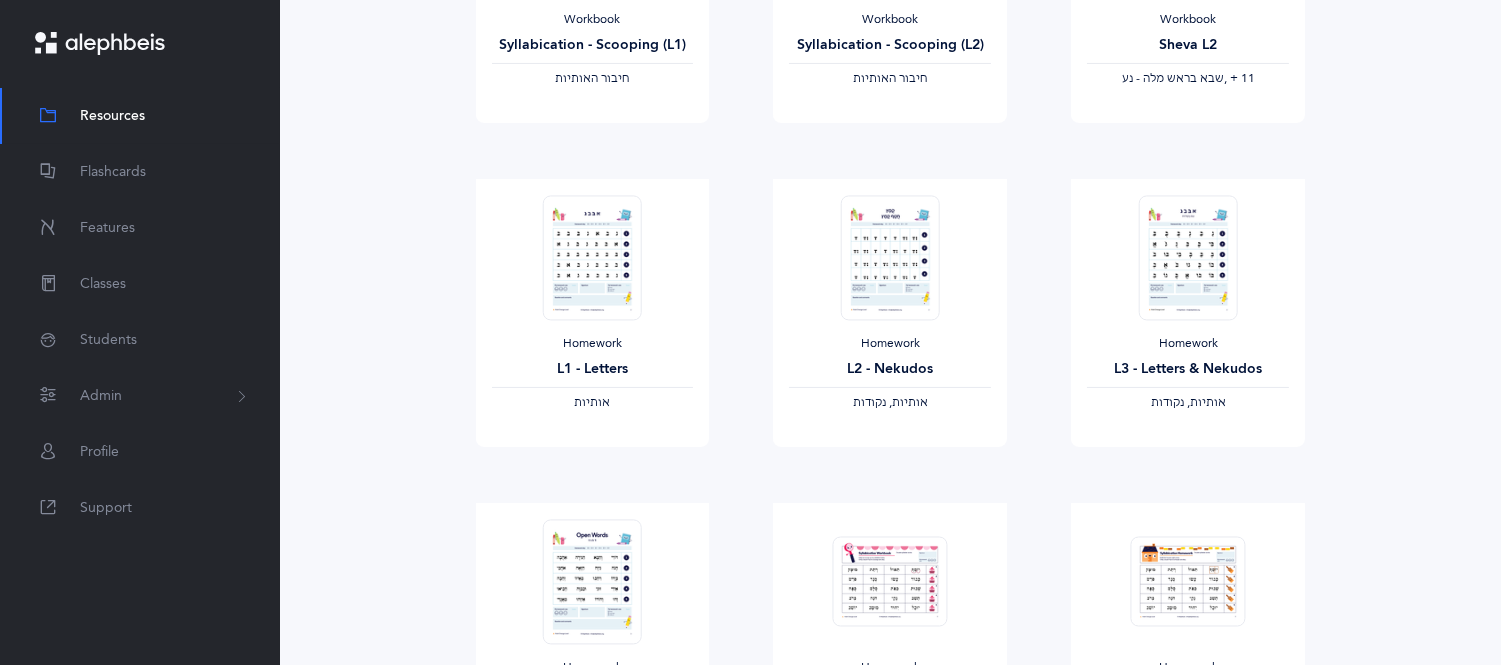 click on "Homework
L2 - Nekudos
‫אותיות, נקודות‬   View" at bounding box center [890, 341] 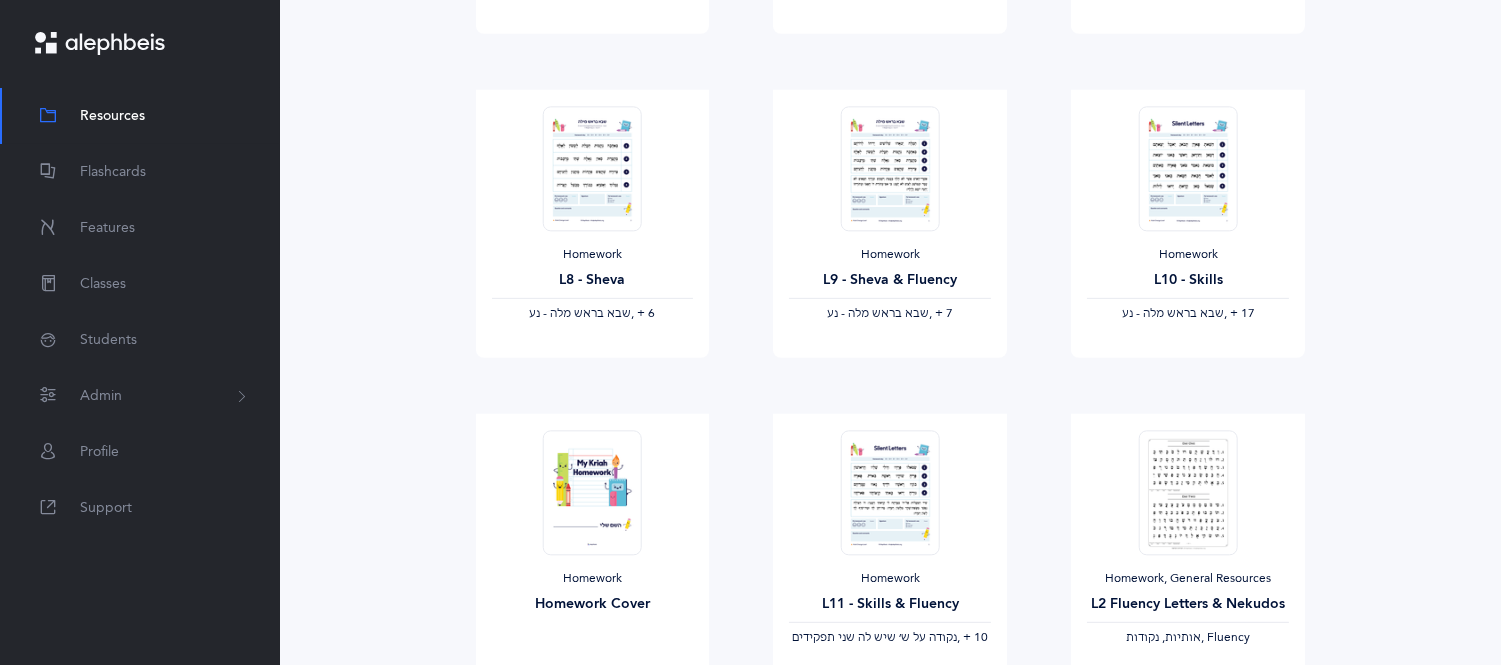 scroll, scrollTop: 1822, scrollLeft: 0, axis: vertical 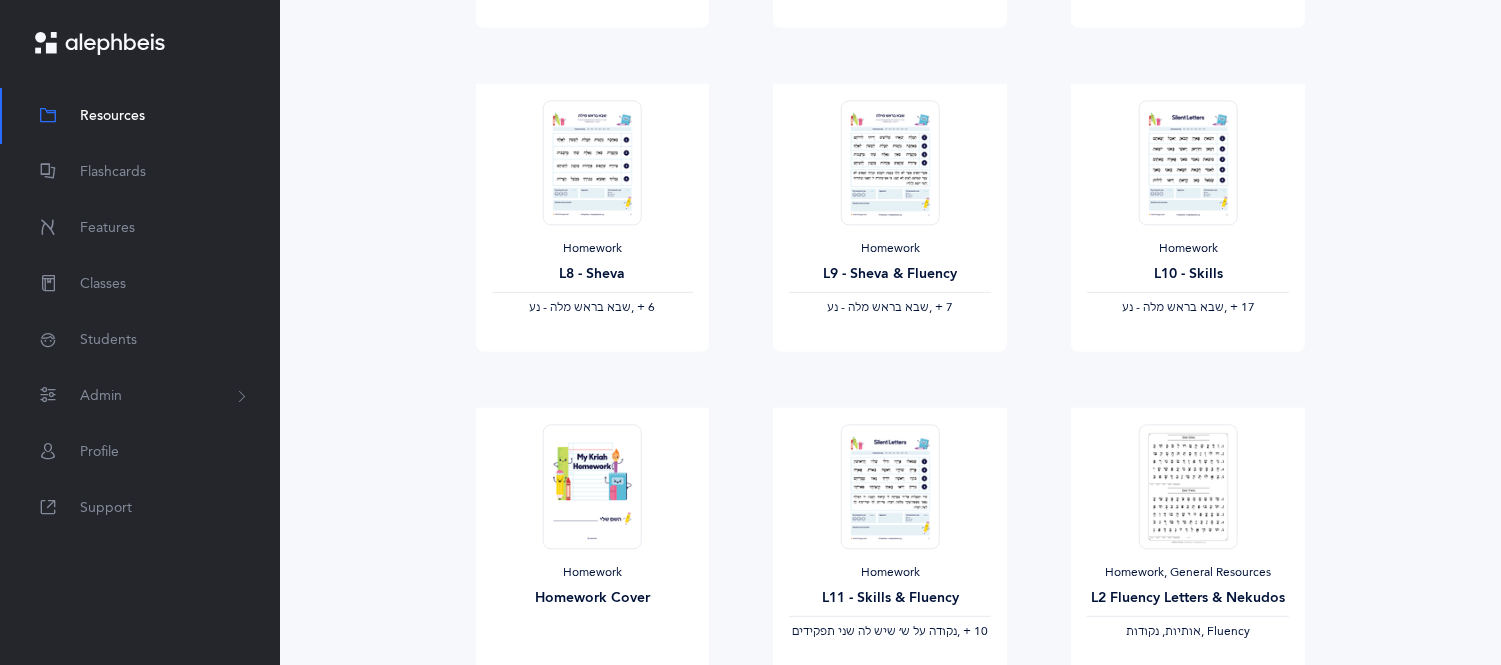 click on "85
File s
(1918 page s )
Remediation
Workbook
Sheva L1
‫שבא בראש מלה - נע‬ ‪, + 8‬   View       Workbook
Syllabication - Houses (L1)
‫חיבור האותיות‬   View       Workbook
Syllabication - Houses (L2)
‫חיבור האותיות‬   View       Workbook
Syllabication - Scooping (L1)
‫חיבור האותיות‬   View       Workbook
Syllabication - Scooping (L2)
‫חיבור האותיות‬   View       Workbook
Sheva L2
‫שבא בראש מלה - נע‬ ‪, + 11‬   View       Homework     ‫אותיות‬   View" at bounding box center [890, -217] 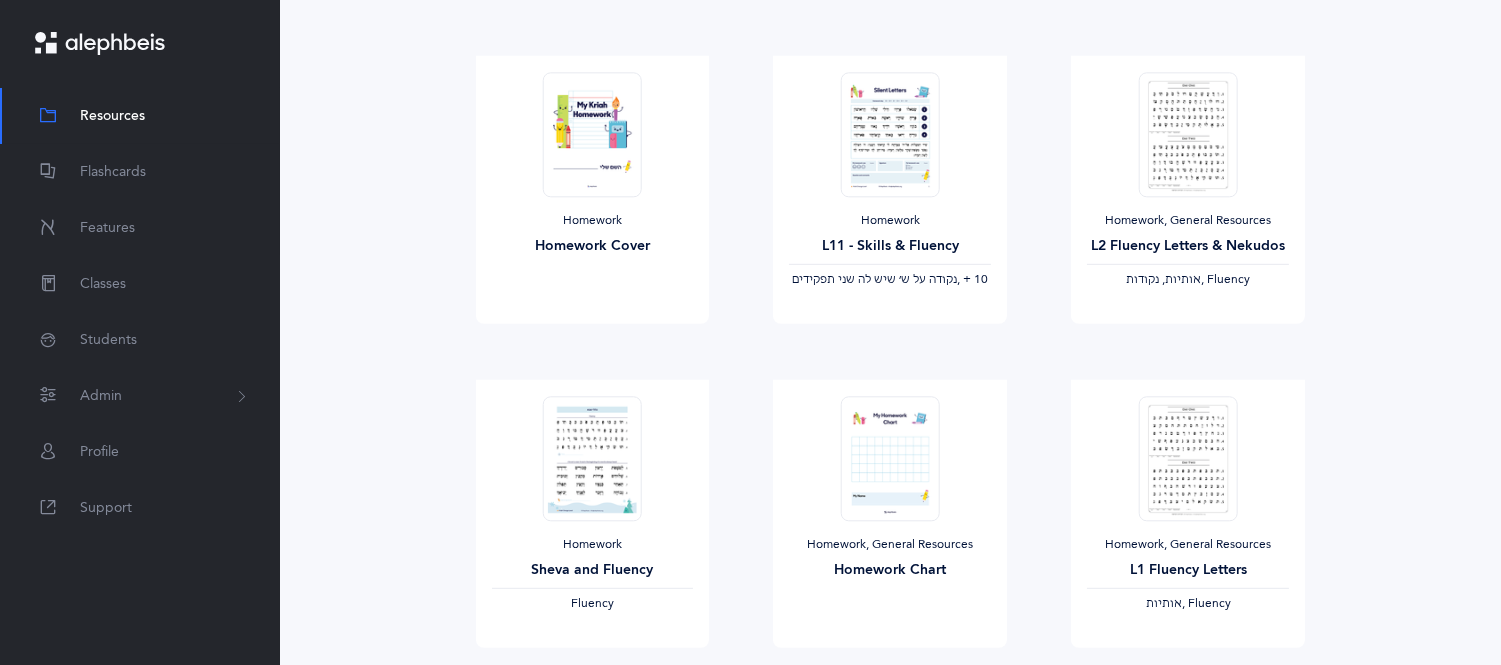 scroll, scrollTop: 2177, scrollLeft: 0, axis: vertical 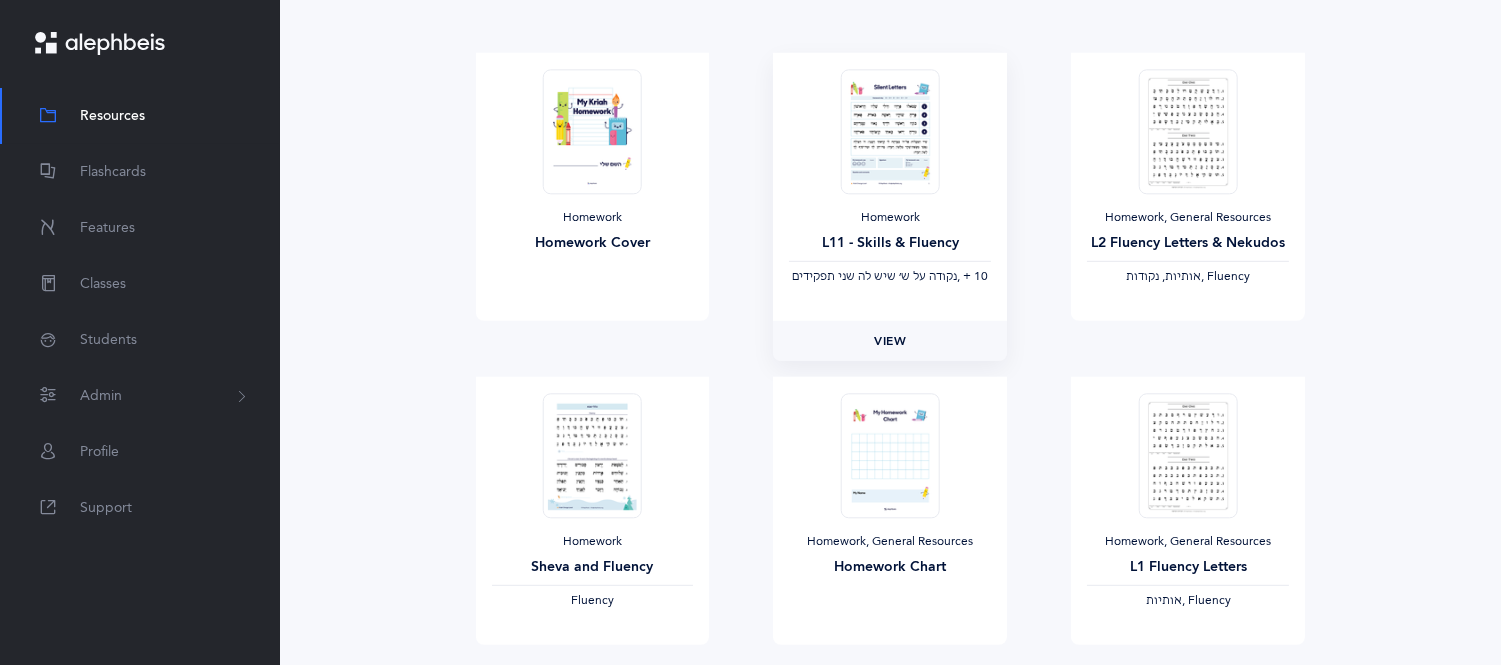 click on "View" at bounding box center [890, 341] 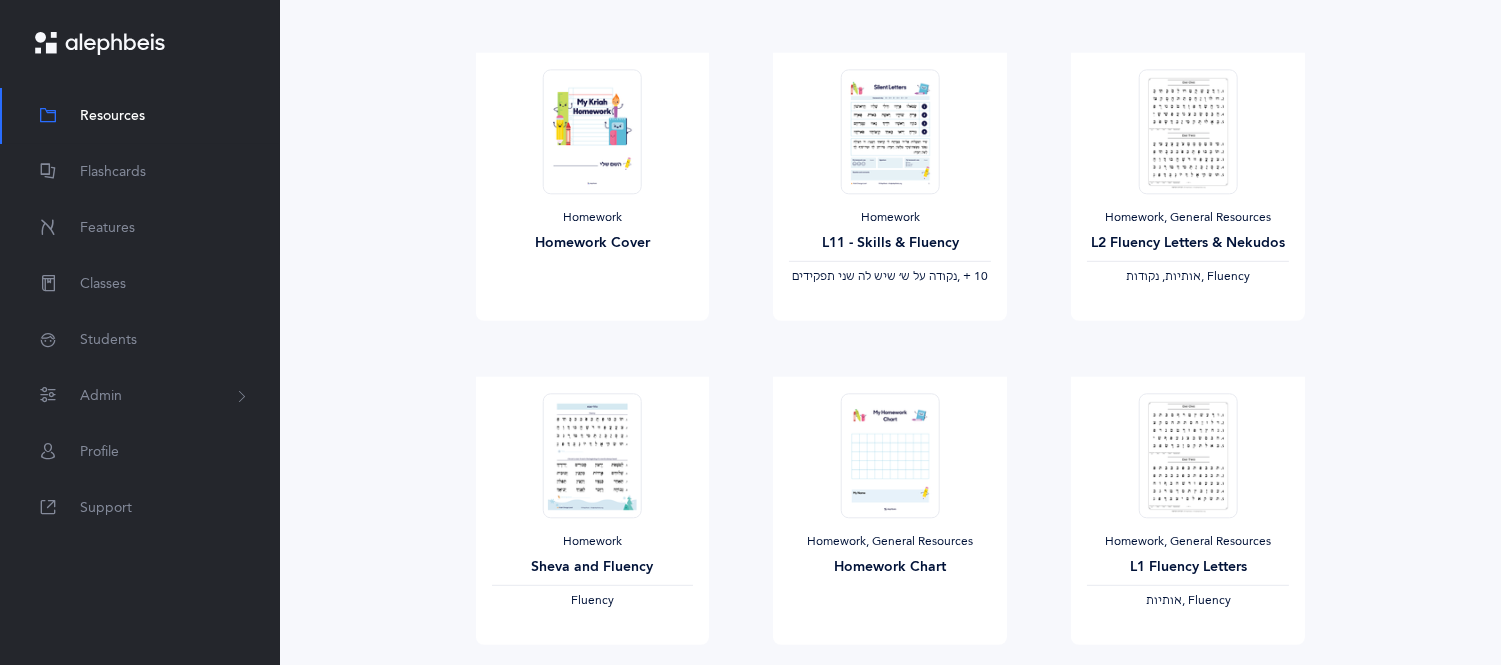 click on "85
File s
(1918 page s )
Remediation
Workbook
Sheva L1
‫שבא בראש מלה - נע‬ ‪, + 8‬   View       Workbook
Syllabication - Houses (L1)
‫חיבור האותיות‬   View       Workbook
Syllabication - Houses (L2)
‫חיבור האותיות‬   View       Workbook
Syllabication - Scooping (L1)
‫חיבור האותיות‬   View       Workbook
Syllabication - Scooping (L2)
‫חיבור האותיות‬   View       Workbook
Sheva L2
‫שבא בראש מלה - נע‬ ‪, + 11‬   View       Homework     ‫אותיות‬   View" at bounding box center (890, -572) 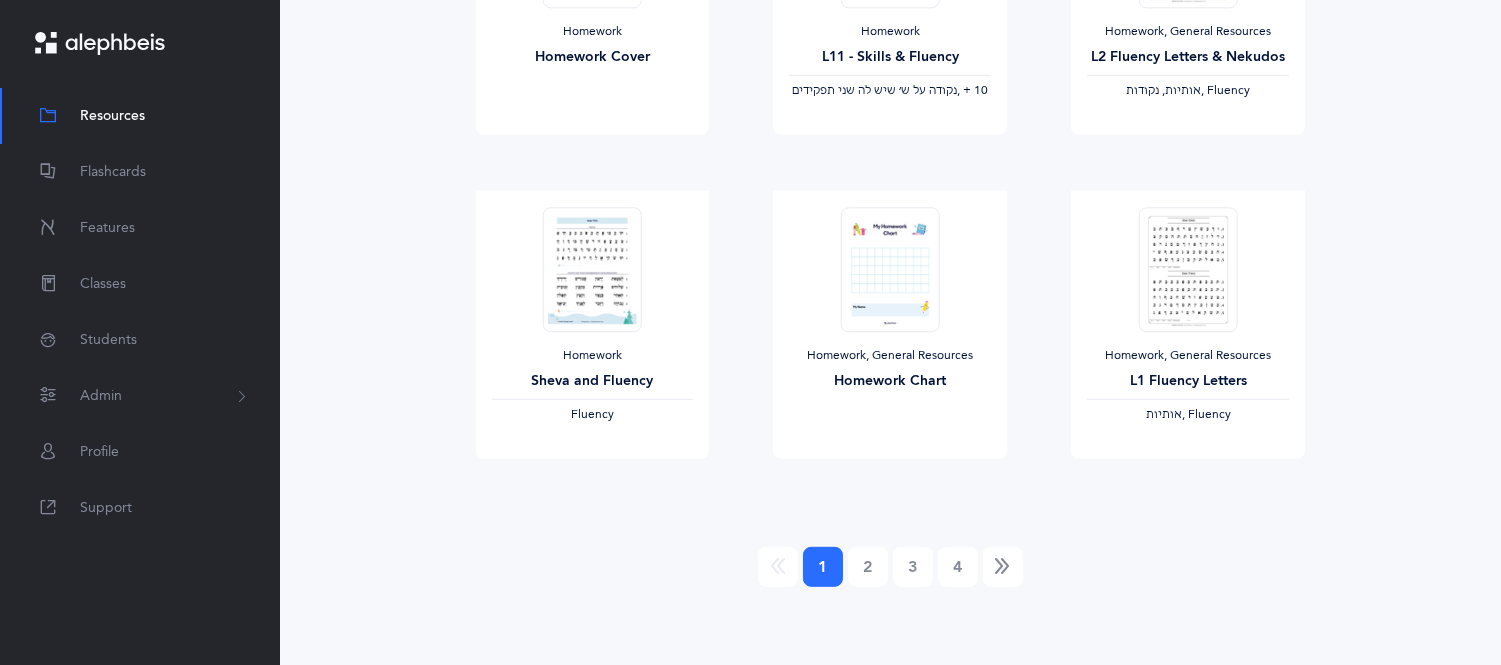 scroll, scrollTop: 2364, scrollLeft: 0, axis: vertical 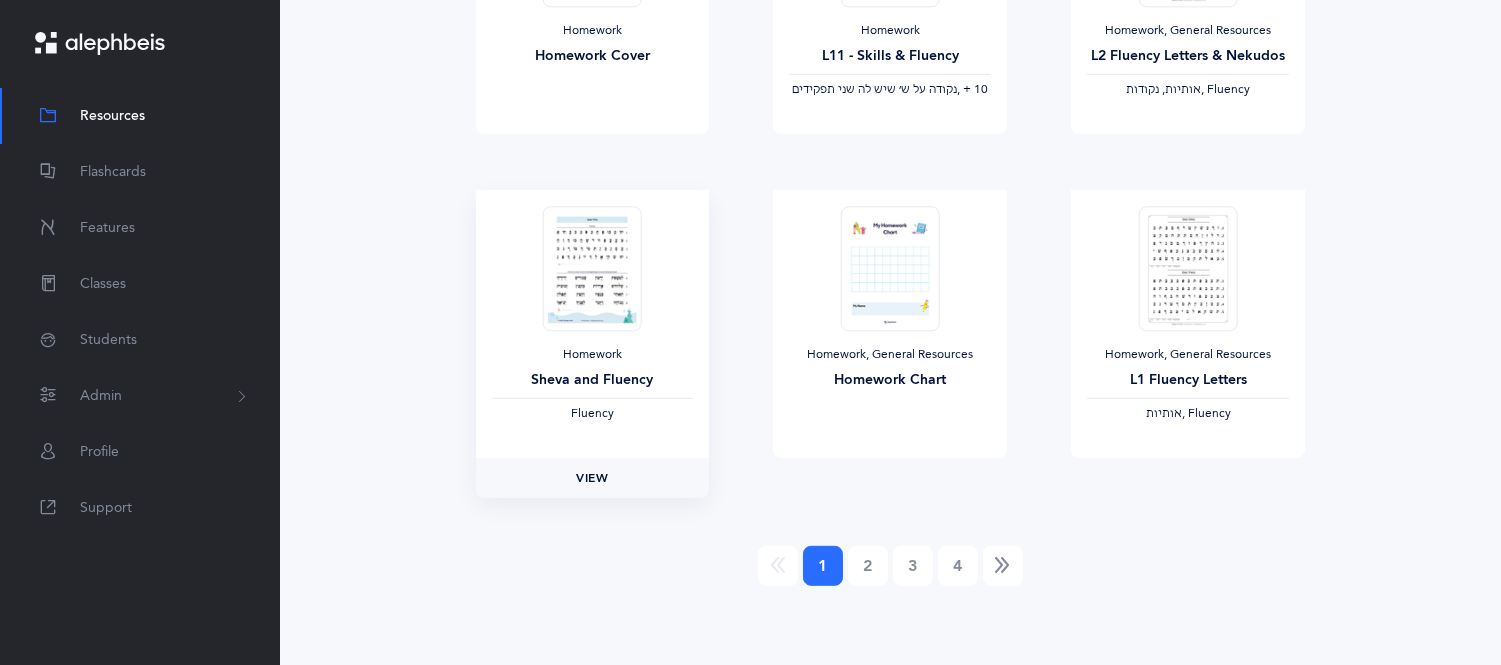click on "View" at bounding box center (593, 478) 